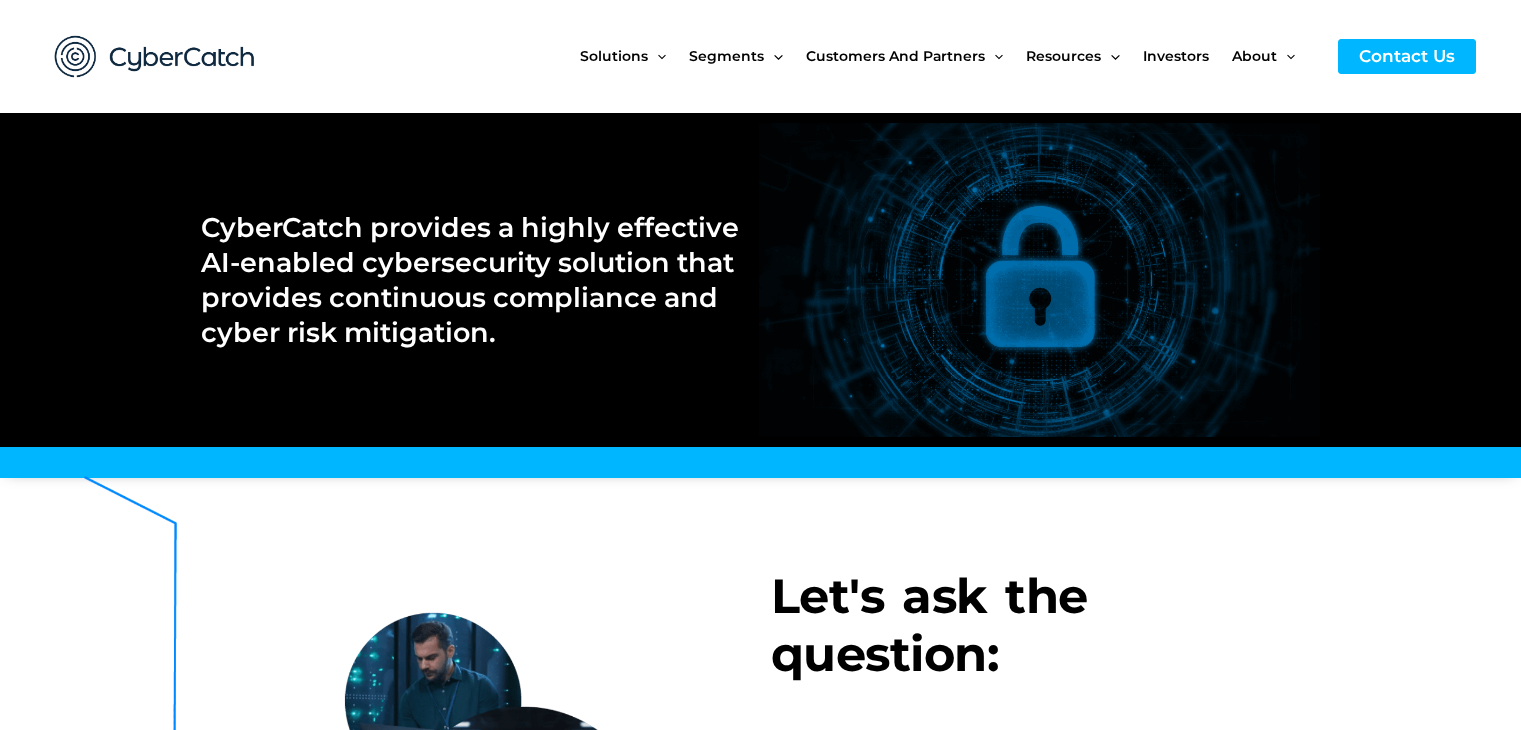 scroll, scrollTop: 0, scrollLeft: 0, axis: both 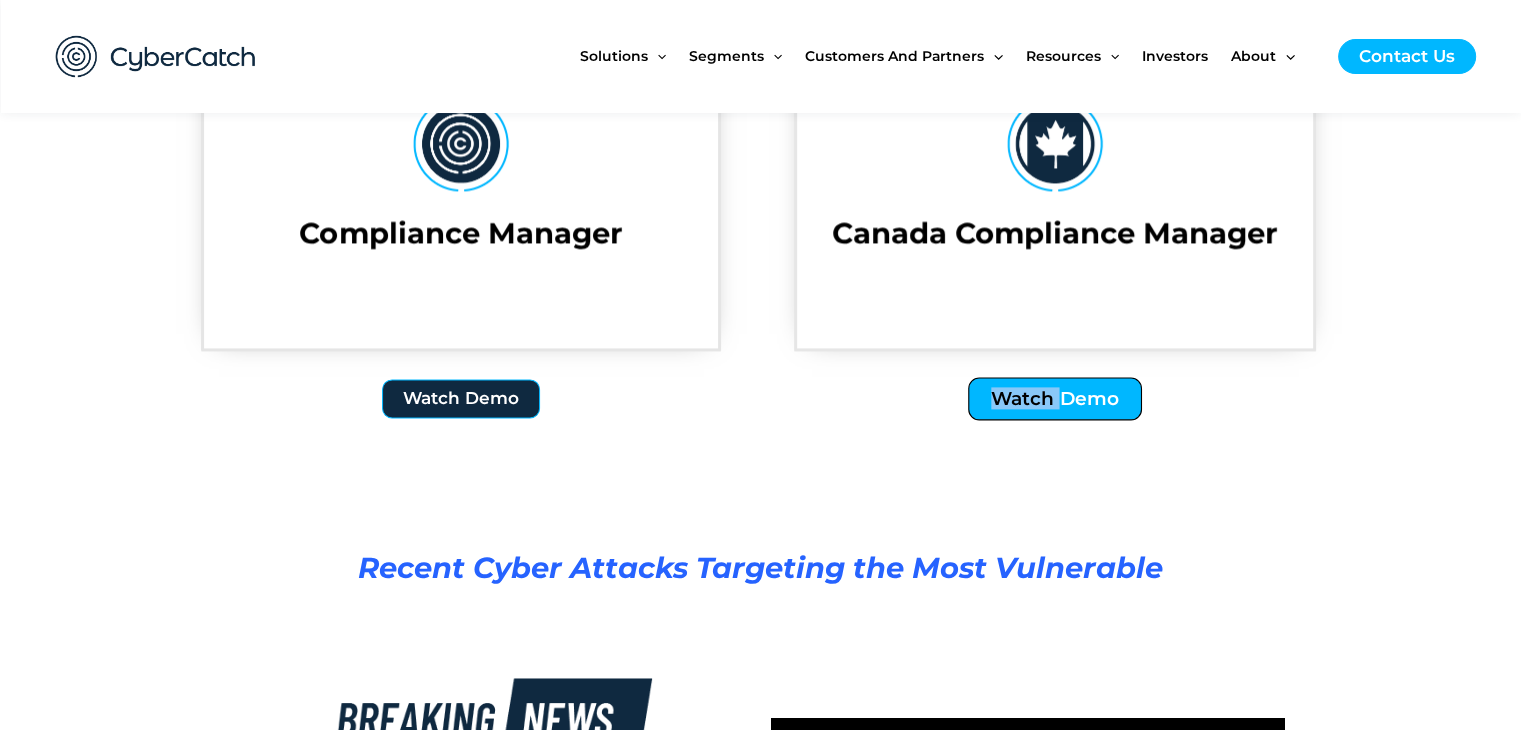 drag, startPoint x: 1059, startPoint y: 375, endPoint x: 1055, endPoint y: 385, distance: 10.770329 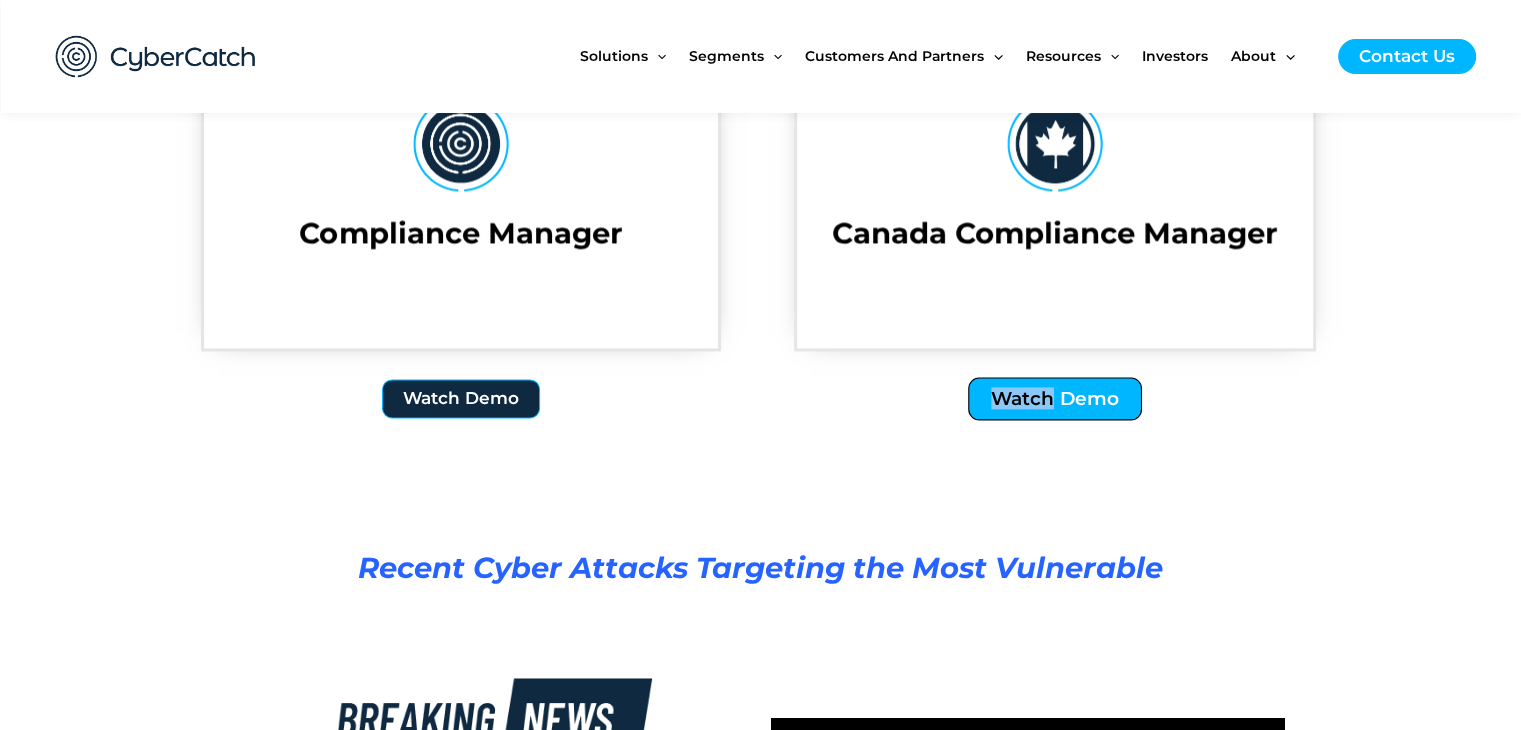 click on "Watch Demo" at bounding box center (1056, 398) 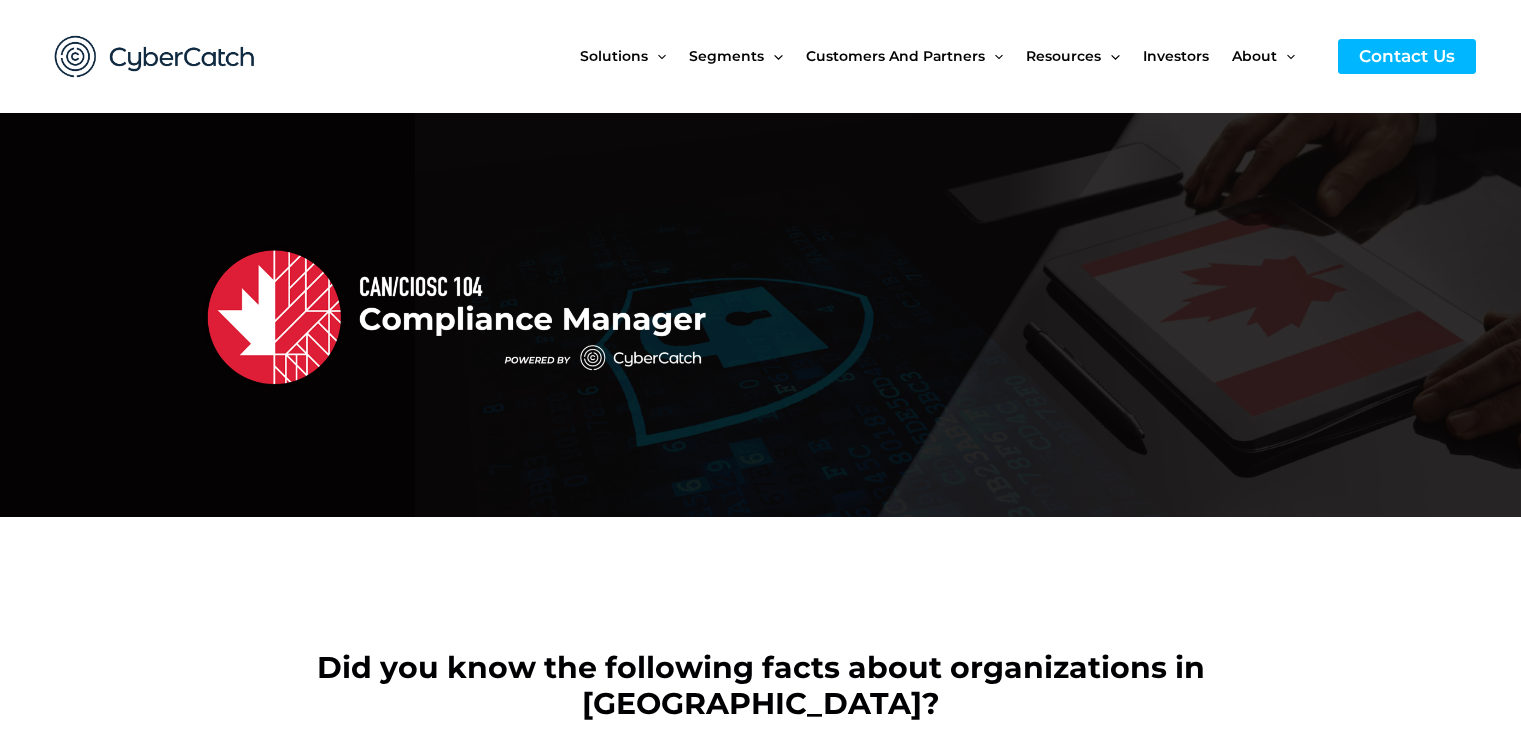 scroll, scrollTop: 0, scrollLeft: 0, axis: both 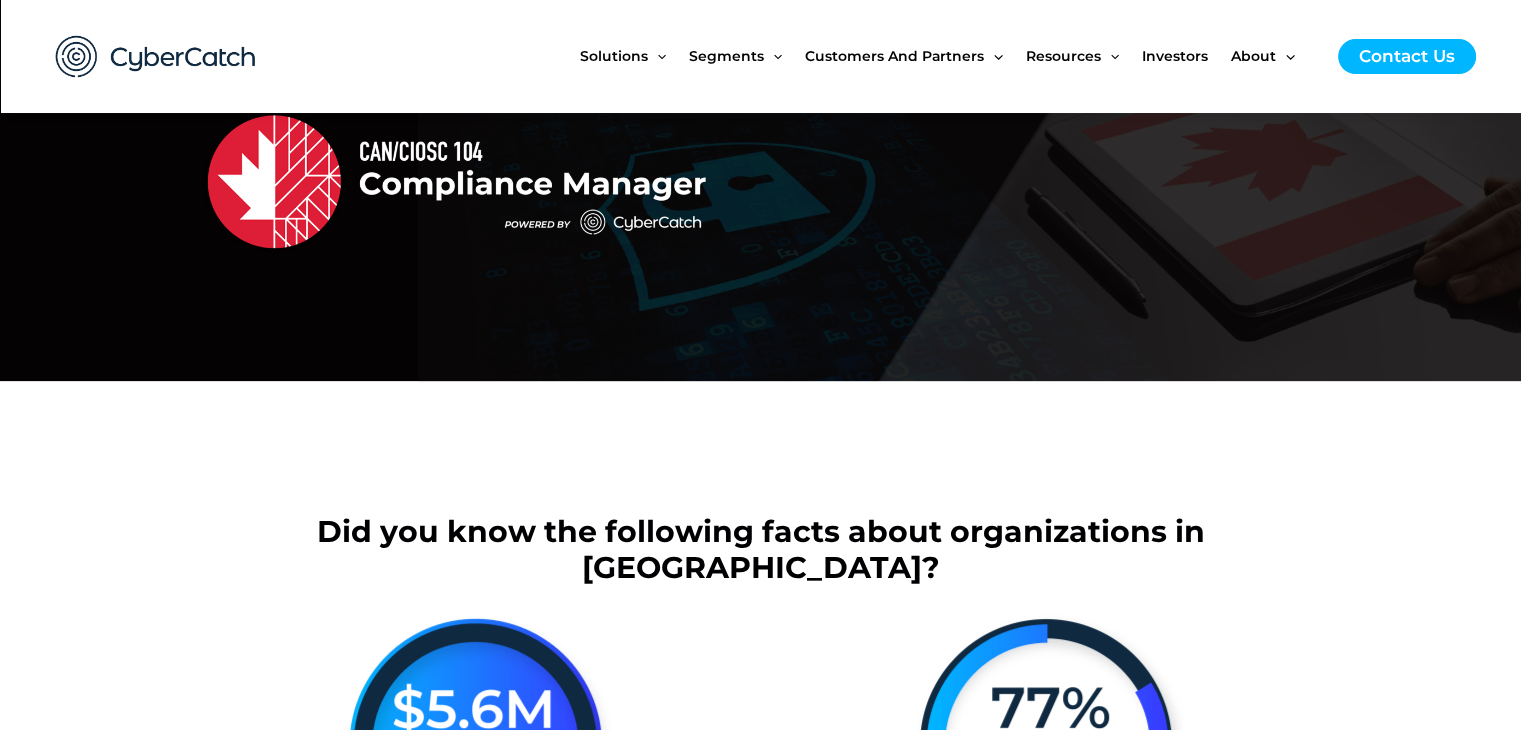 click at bounding box center (1049, 180) 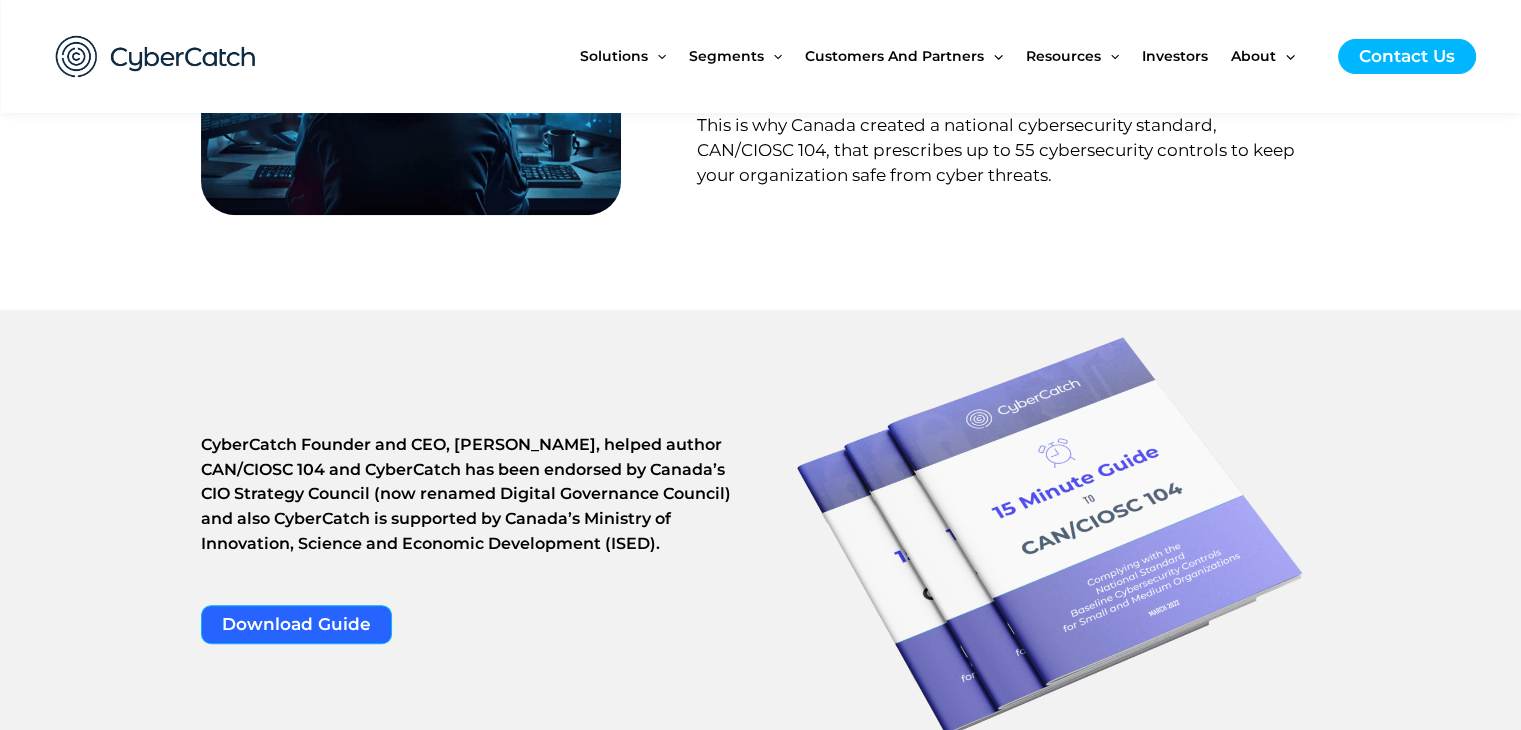 scroll, scrollTop: 1416, scrollLeft: 0, axis: vertical 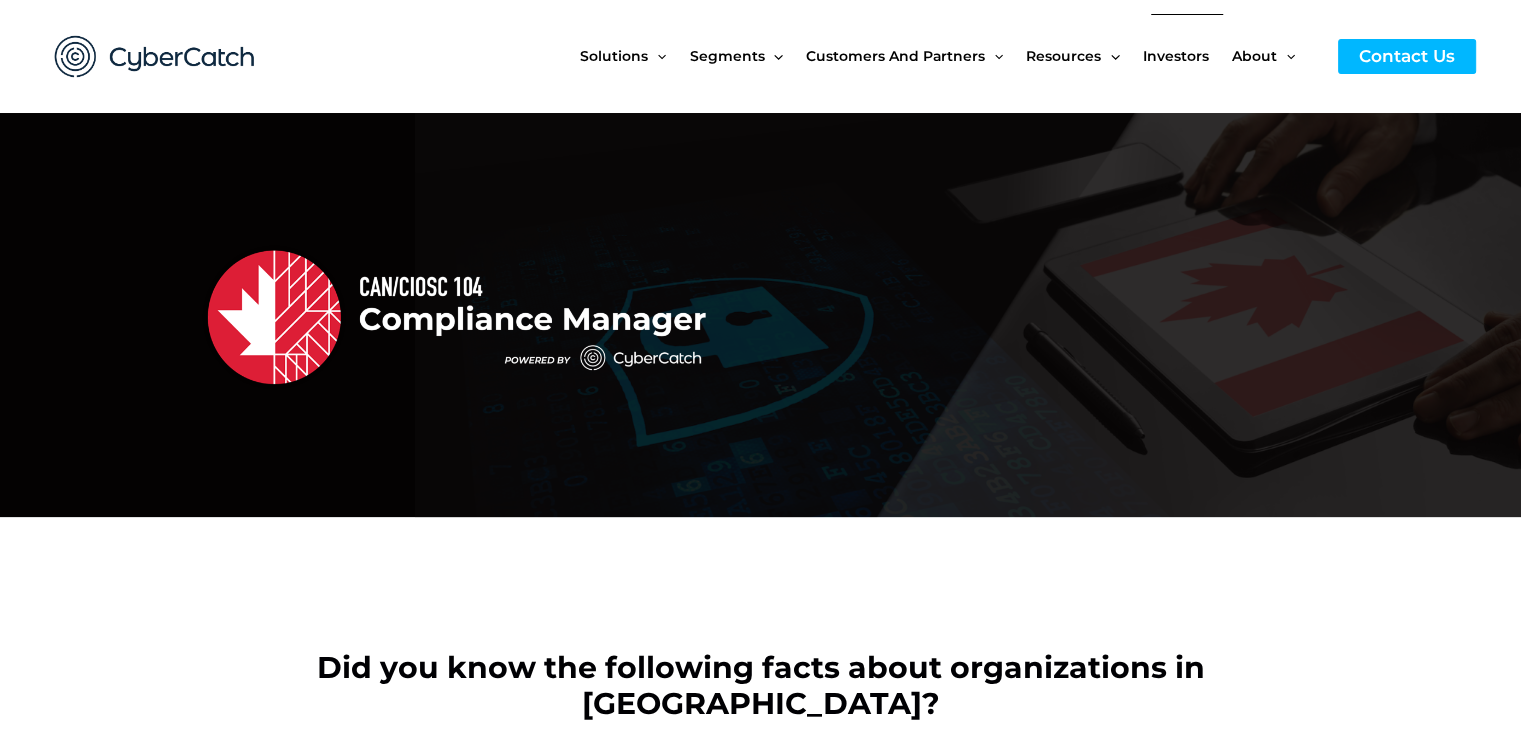 click on "Investors" at bounding box center [1176, 56] 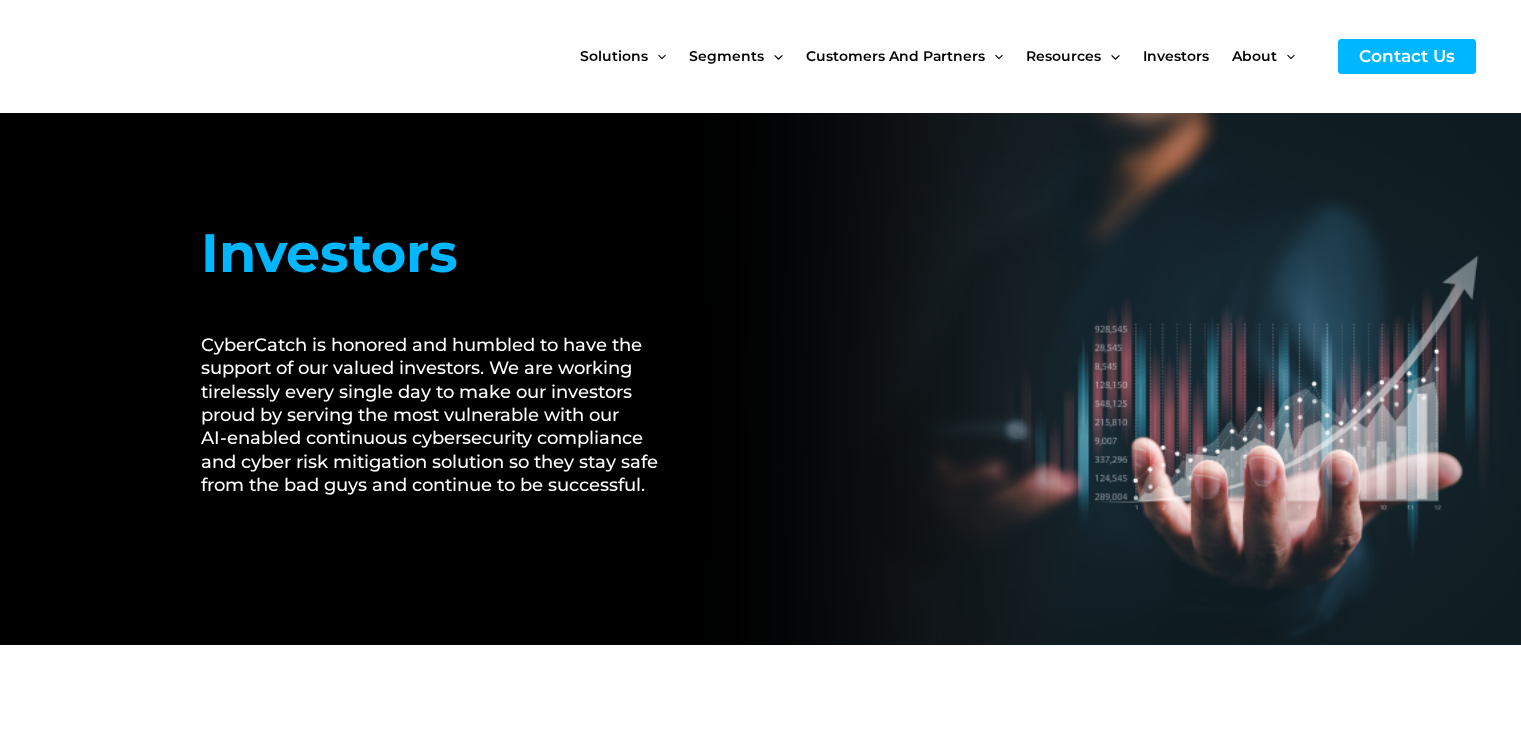 scroll, scrollTop: 0, scrollLeft: 0, axis: both 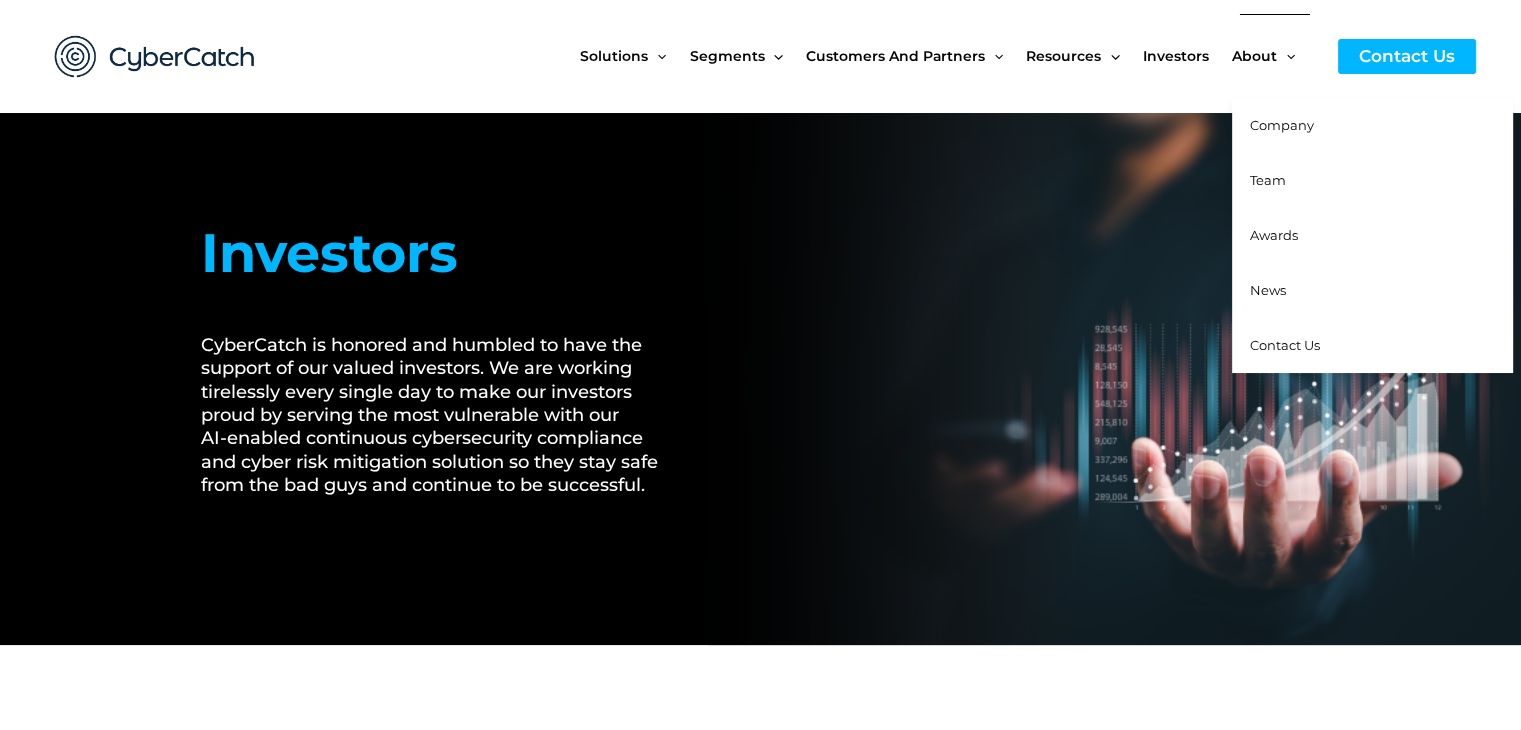 click on "Company" at bounding box center [1372, 125] 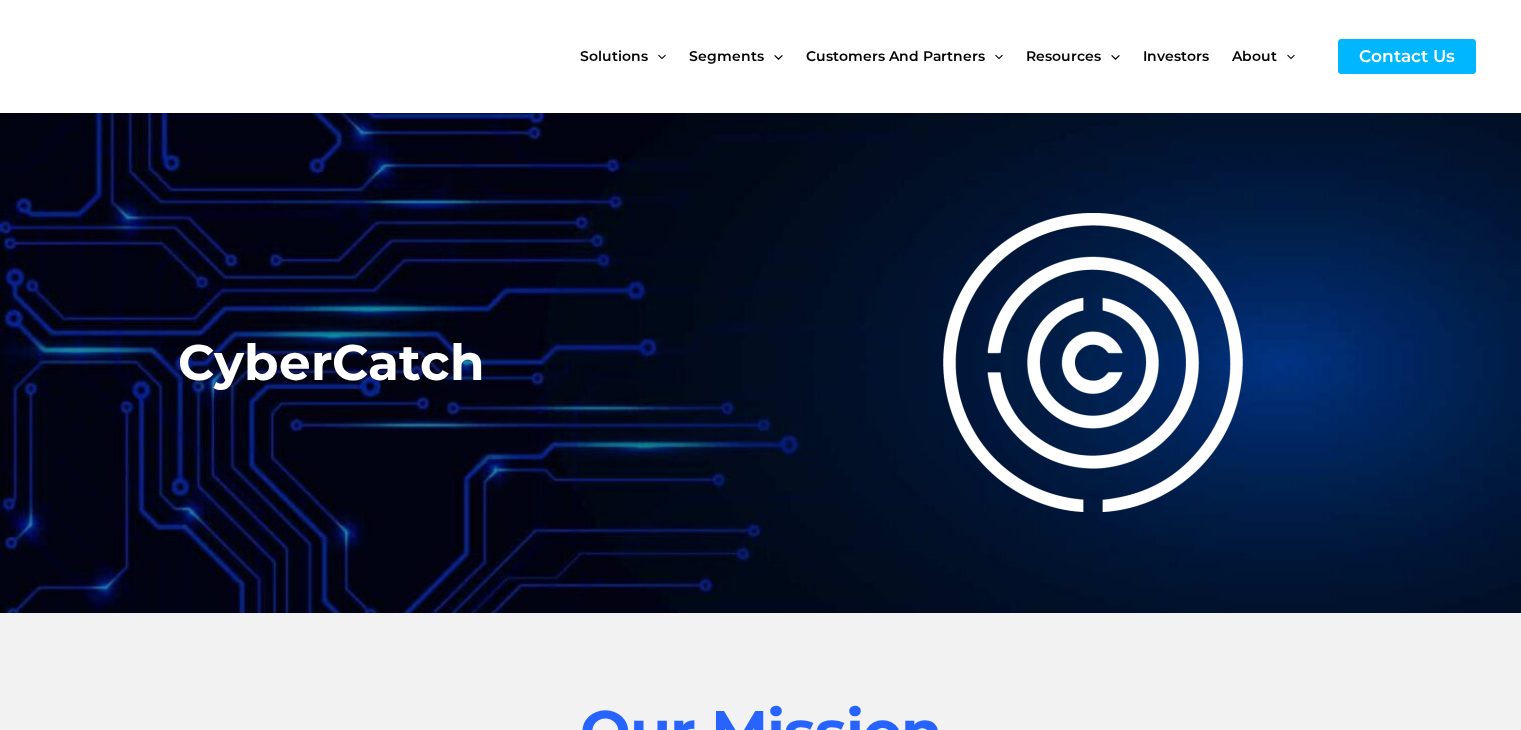scroll, scrollTop: 0, scrollLeft: 0, axis: both 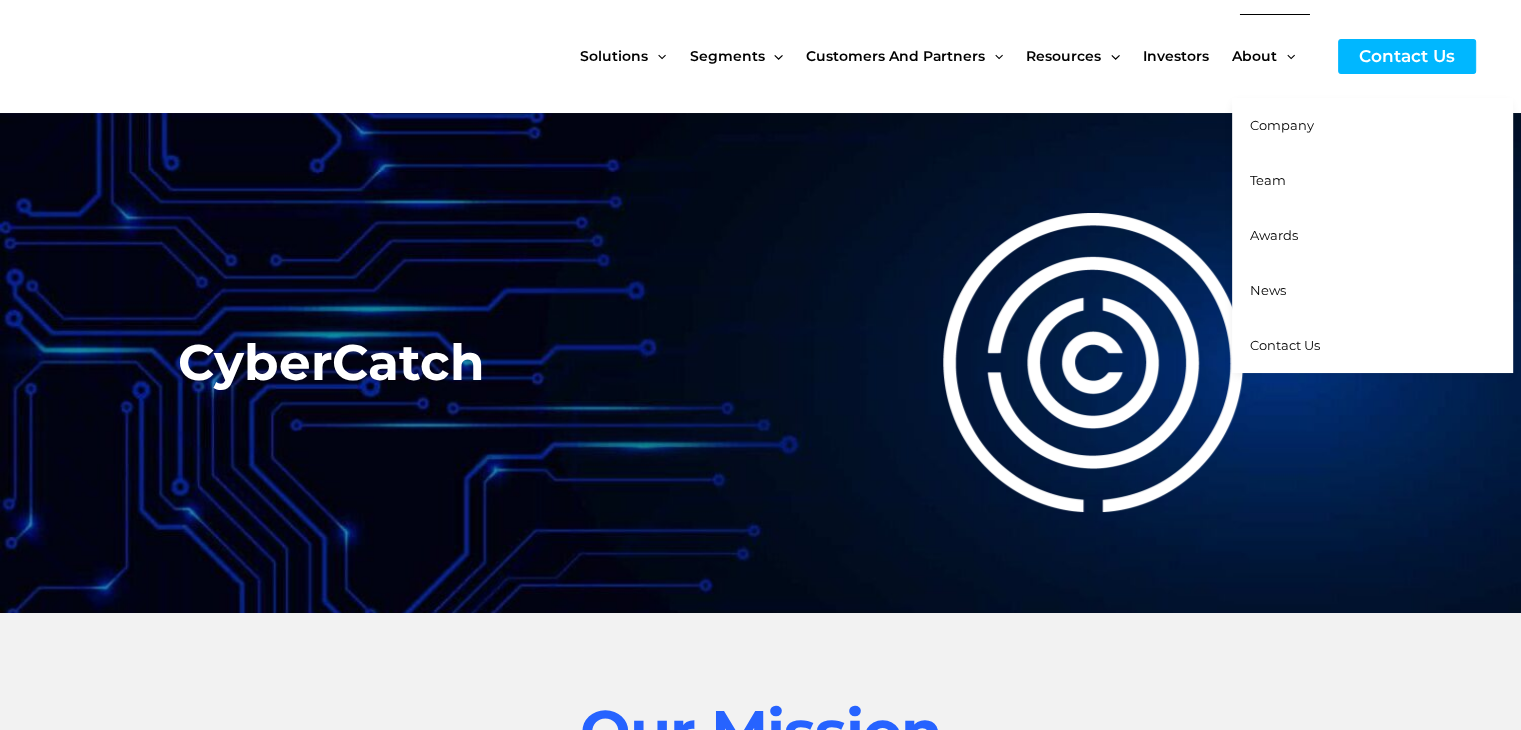 click on "Company" at bounding box center (1282, 125) 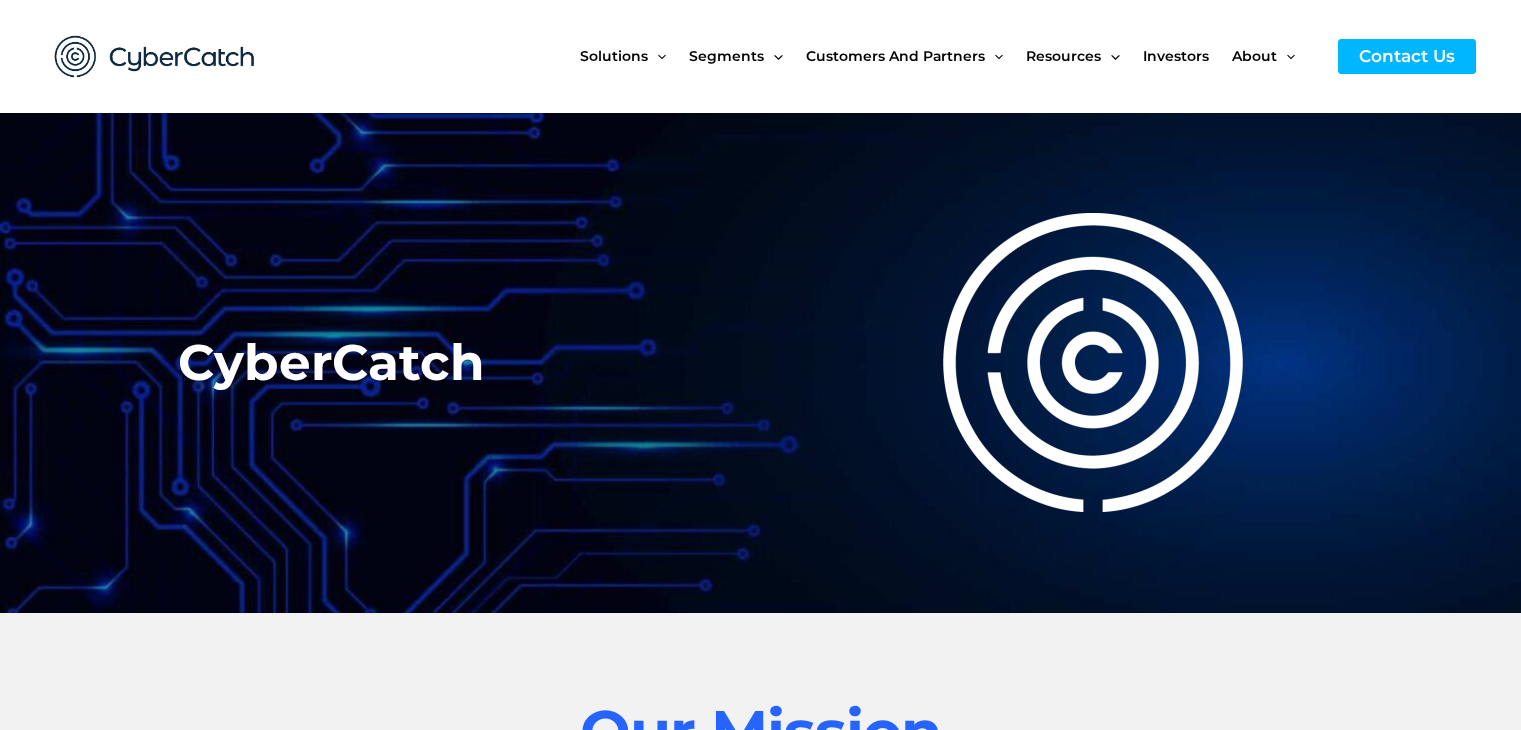 scroll, scrollTop: 0, scrollLeft: 0, axis: both 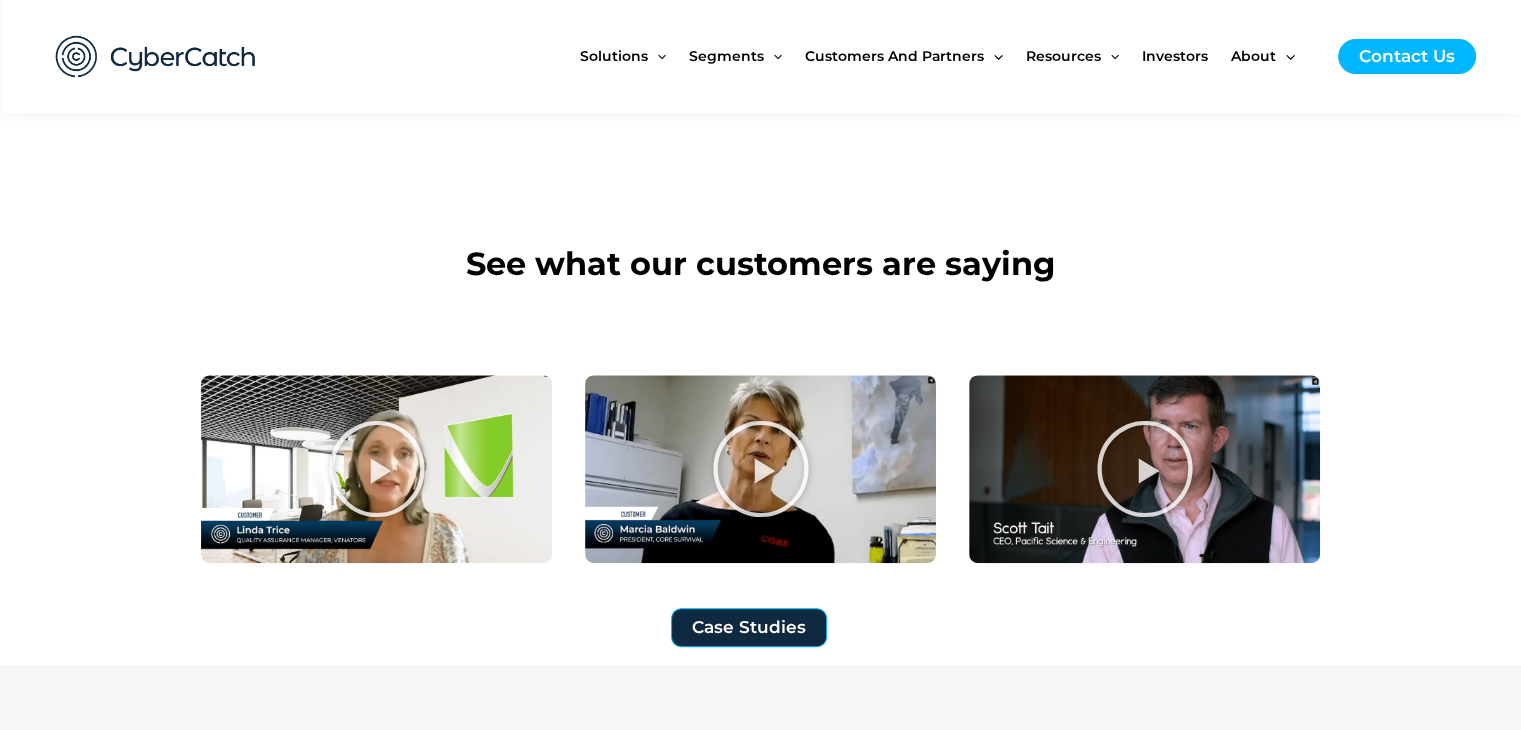 click at bounding box center [760, 469] 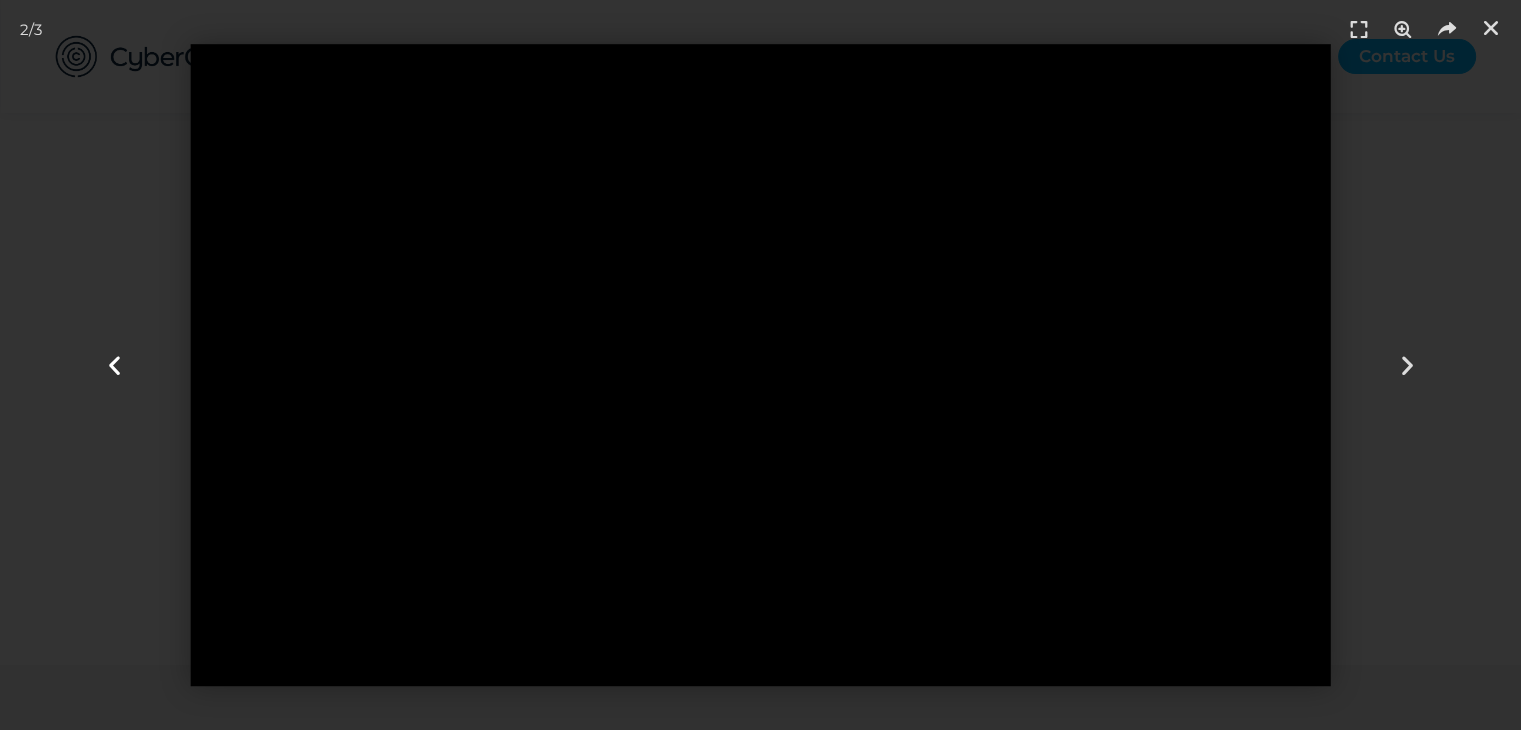click at bounding box center [114, 365] 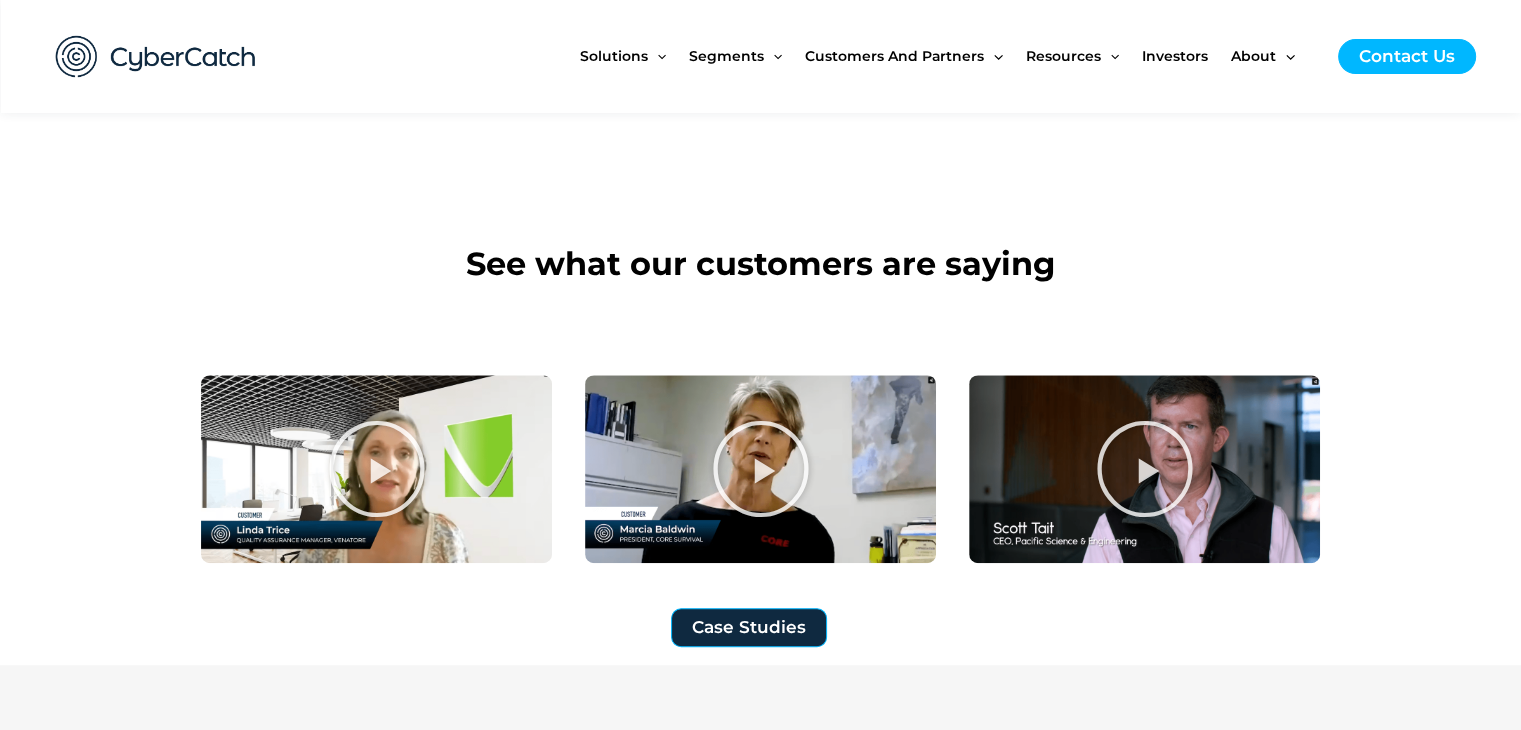 click at bounding box center [760, 469] 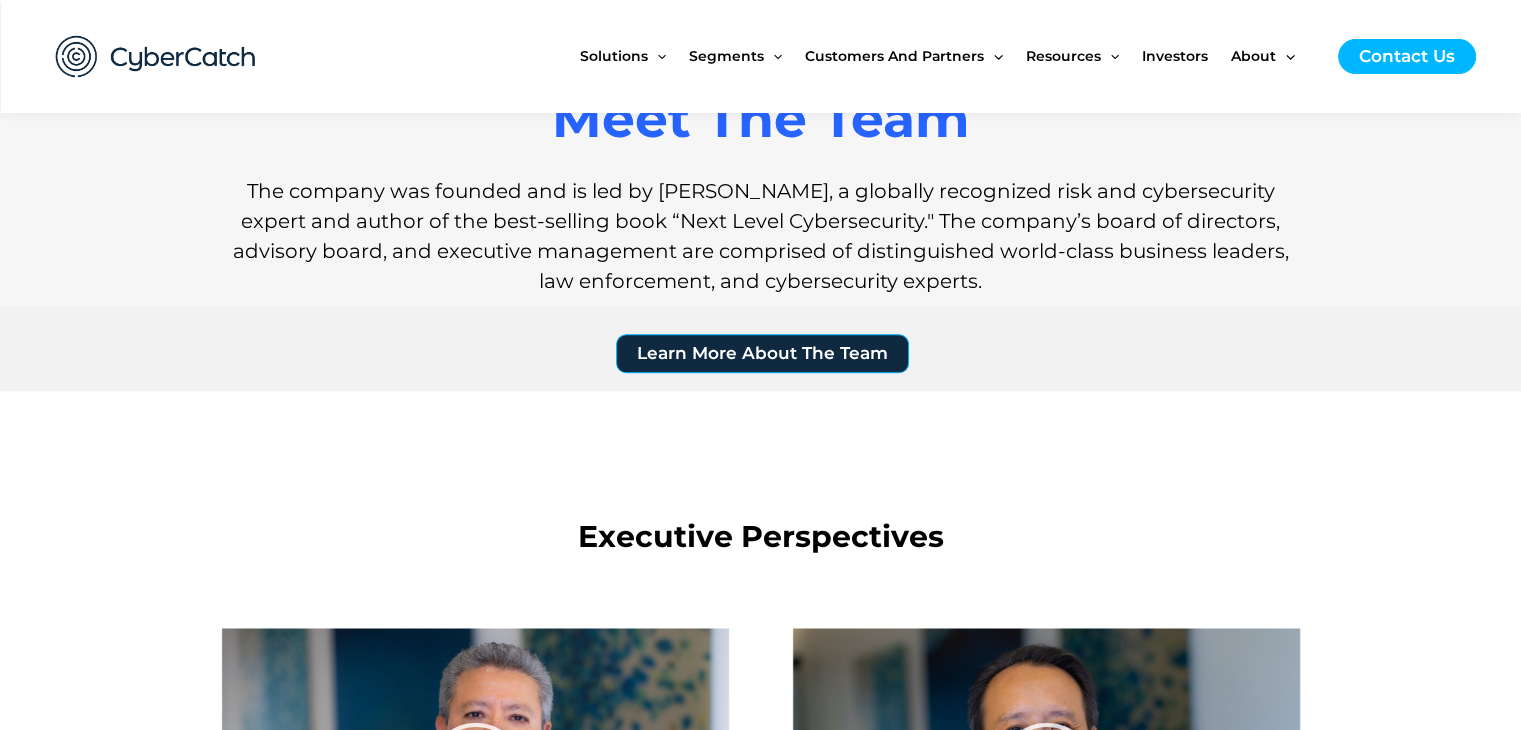 scroll, scrollTop: 1894, scrollLeft: 0, axis: vertical 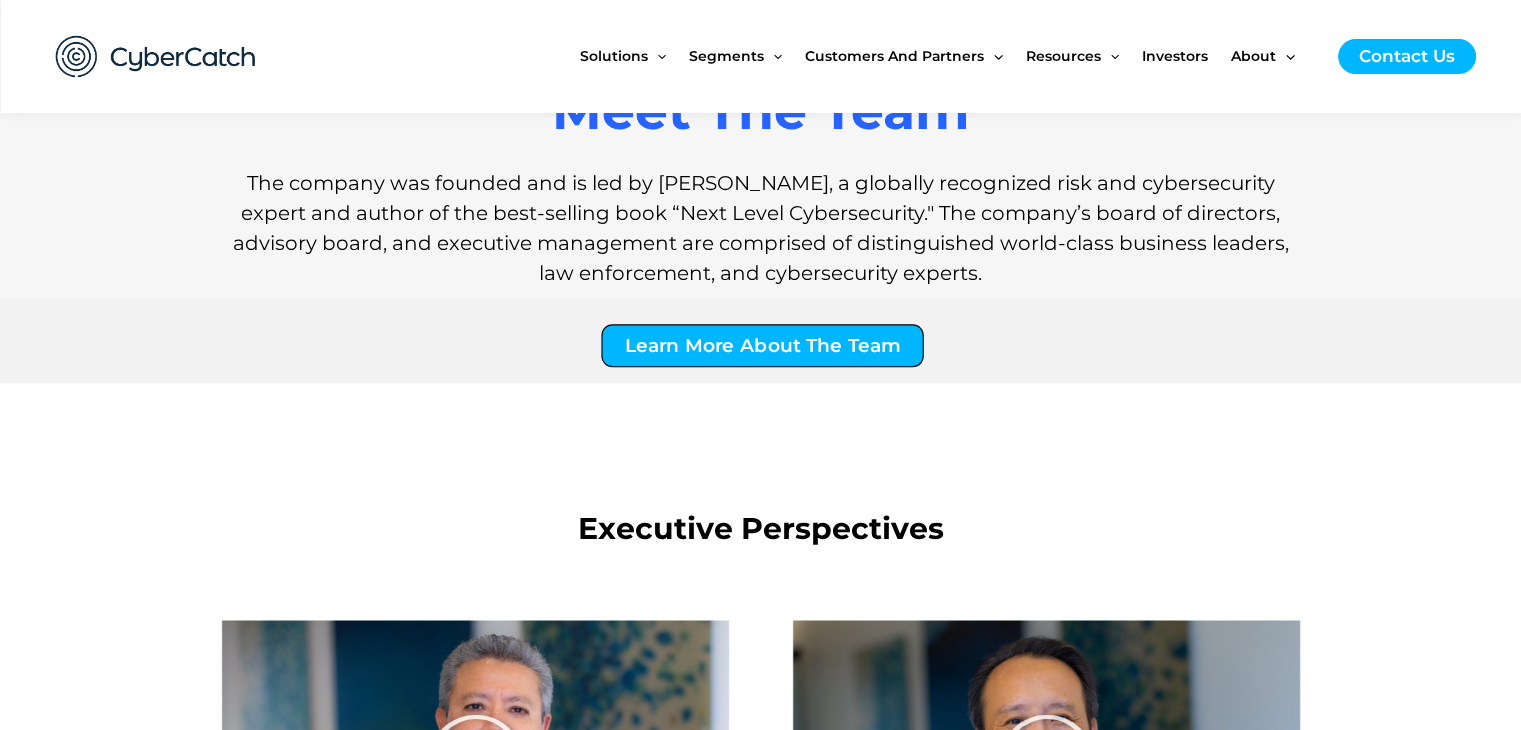click on "Learn More About The Team" at bounding box center (762, 345) 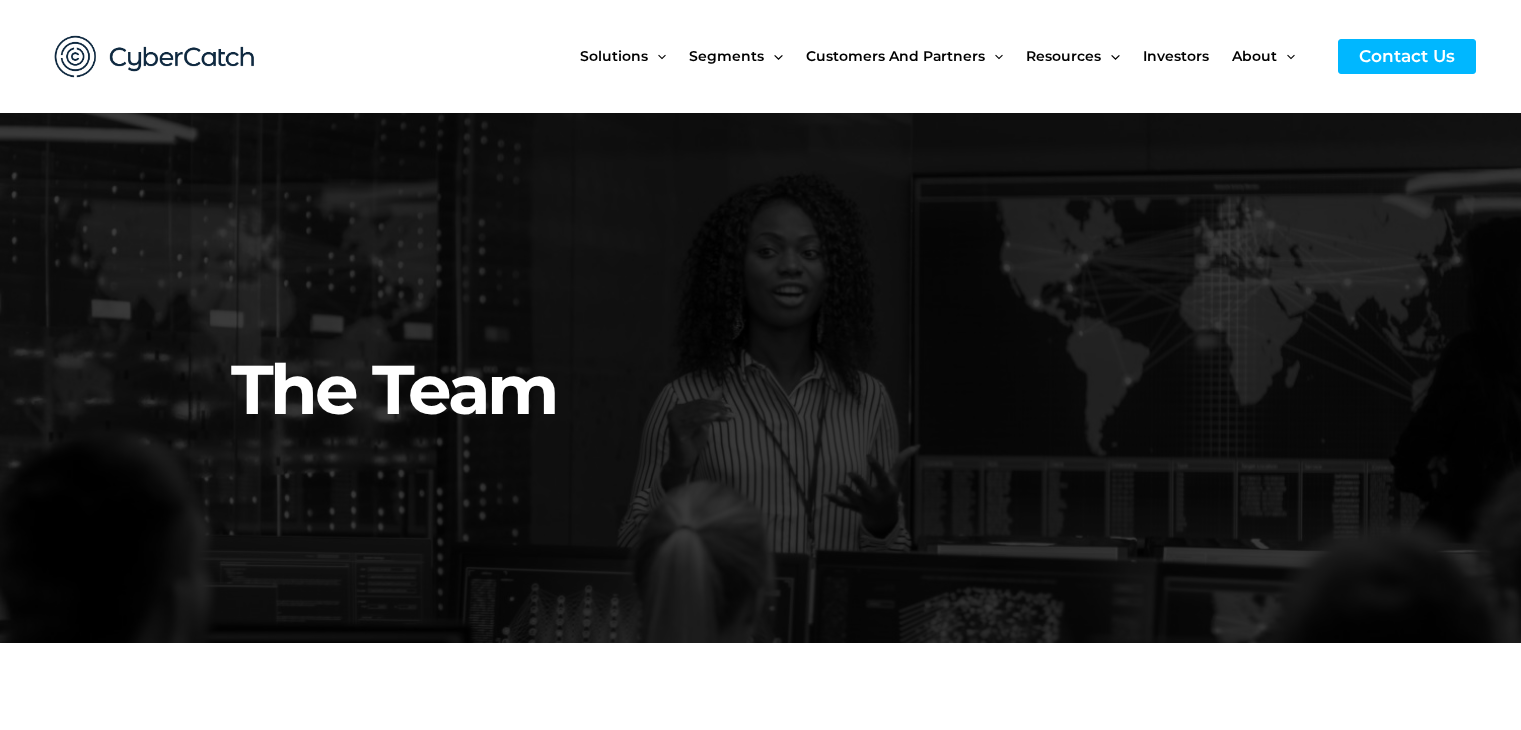 scroll, scrollTop: 0, scrollLeft: 0, axis: both 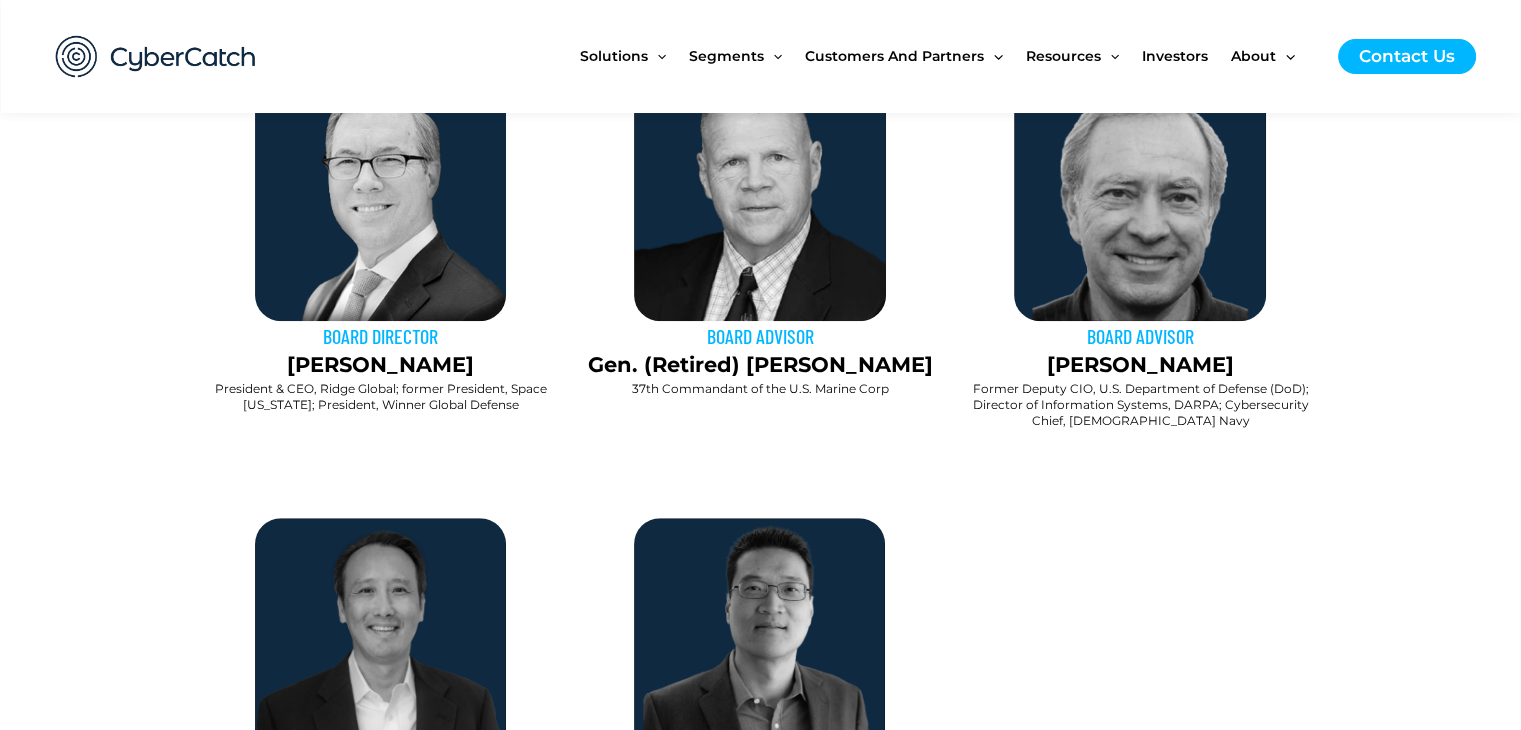drag, startPoint x: 1511, startPoint y: 395, endPoint x: 1535, endPoint y: 376, distance: 30.610456 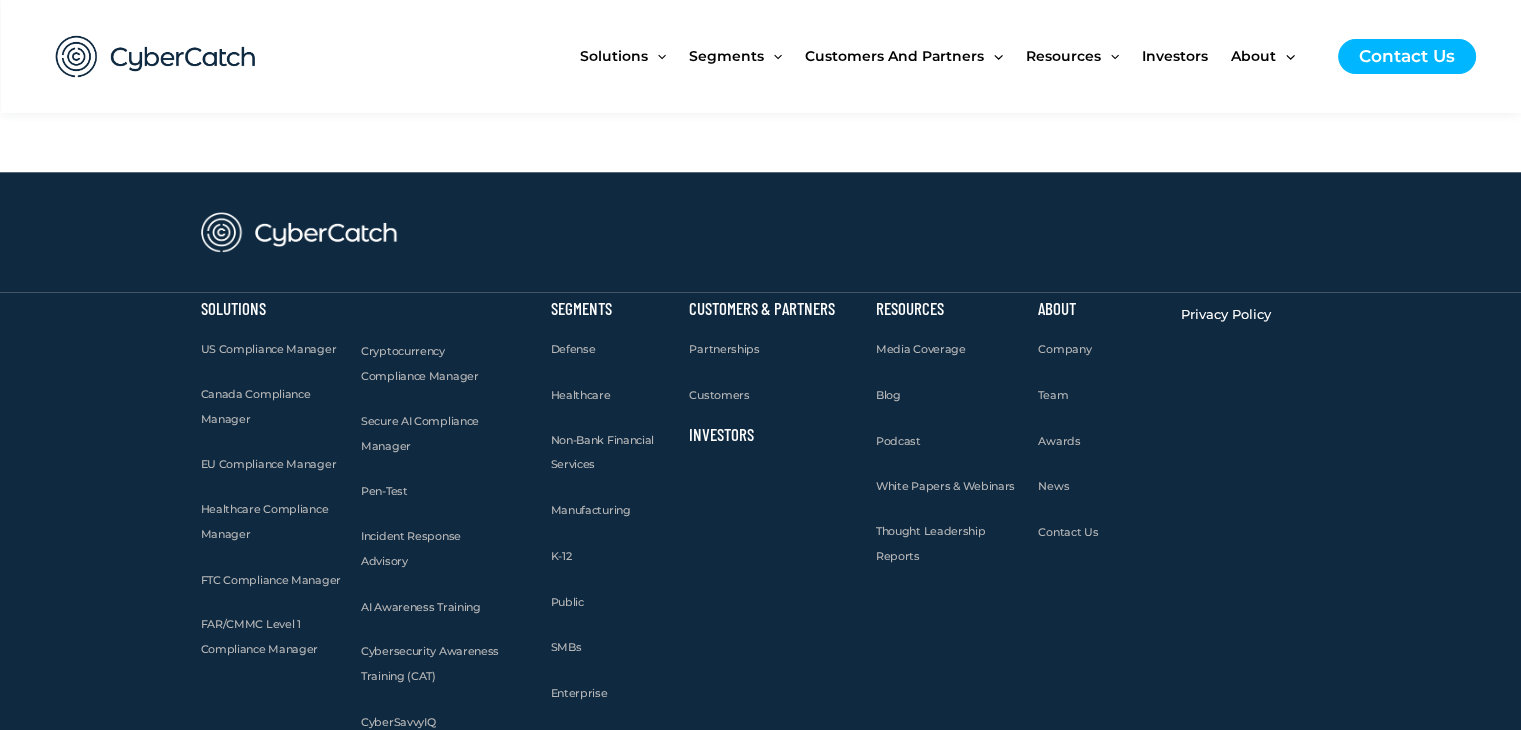 scroll, scrollTop: 2341, scrollLeft: 0, axis: vertical 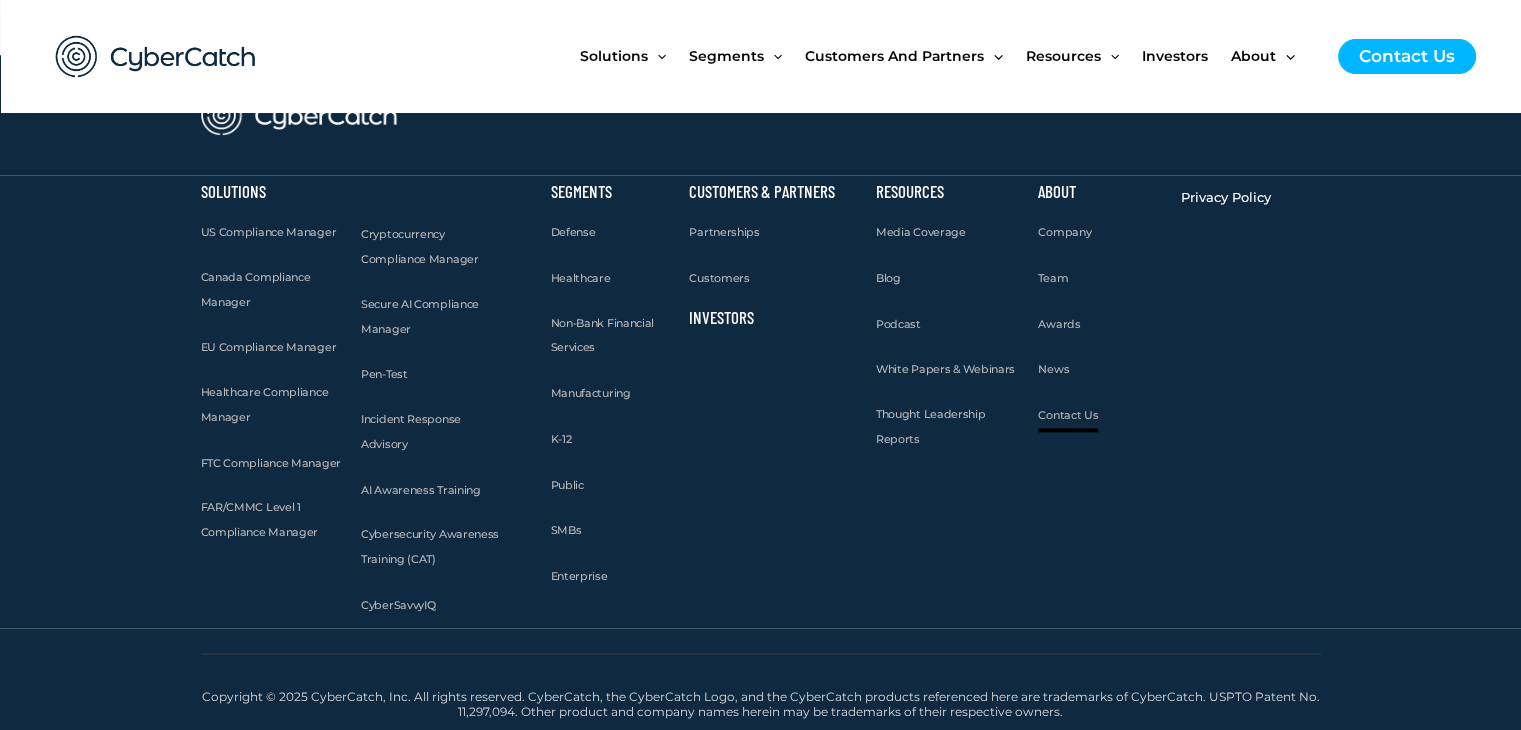 click on "Contact Us" at bounding box center [1068, 415] 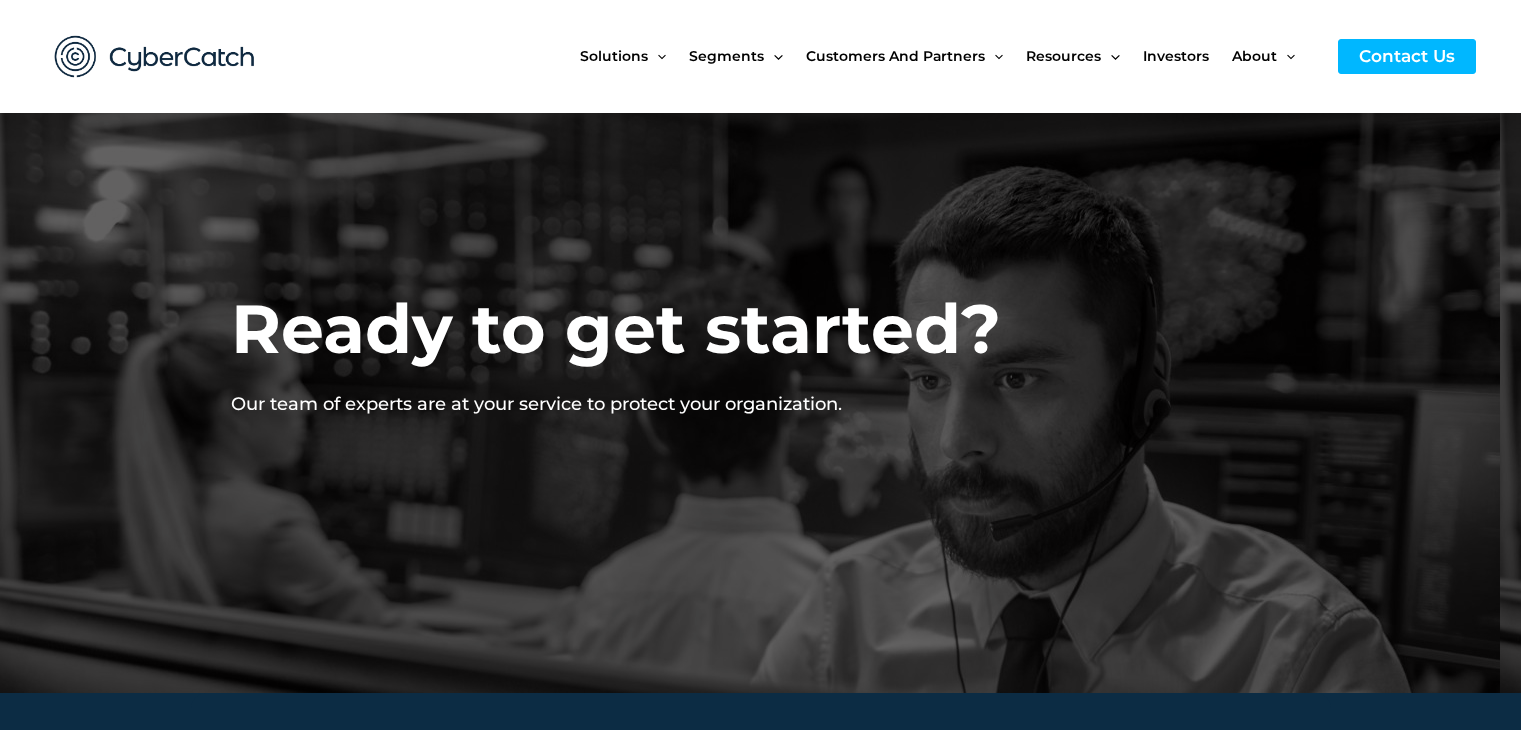 scroll, scrollTop: 0, scrollLeft: 0, axis: both 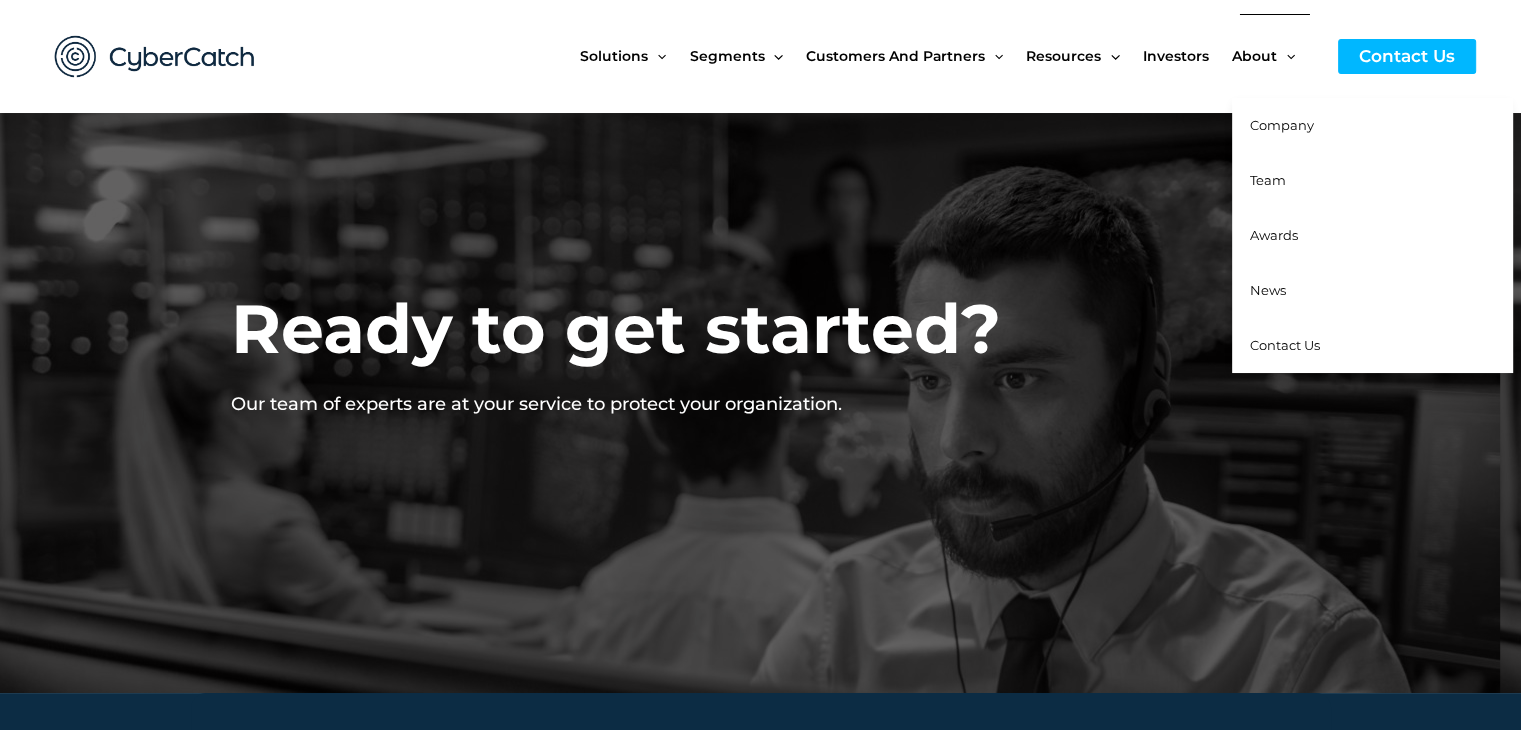 click at bounding box center [1286, 56] 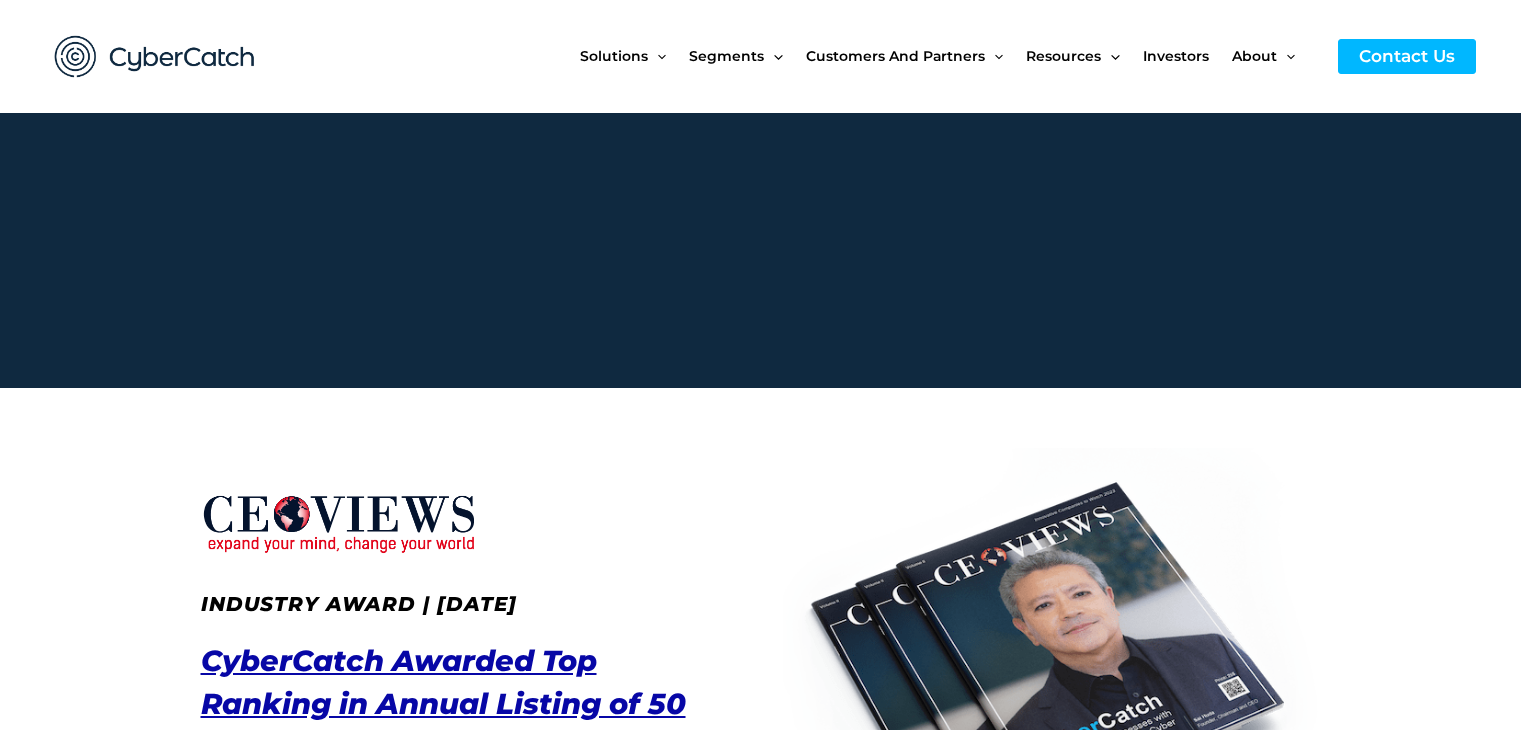 scroll, scrollTop: 0, scrollLeft: 0, axis: both 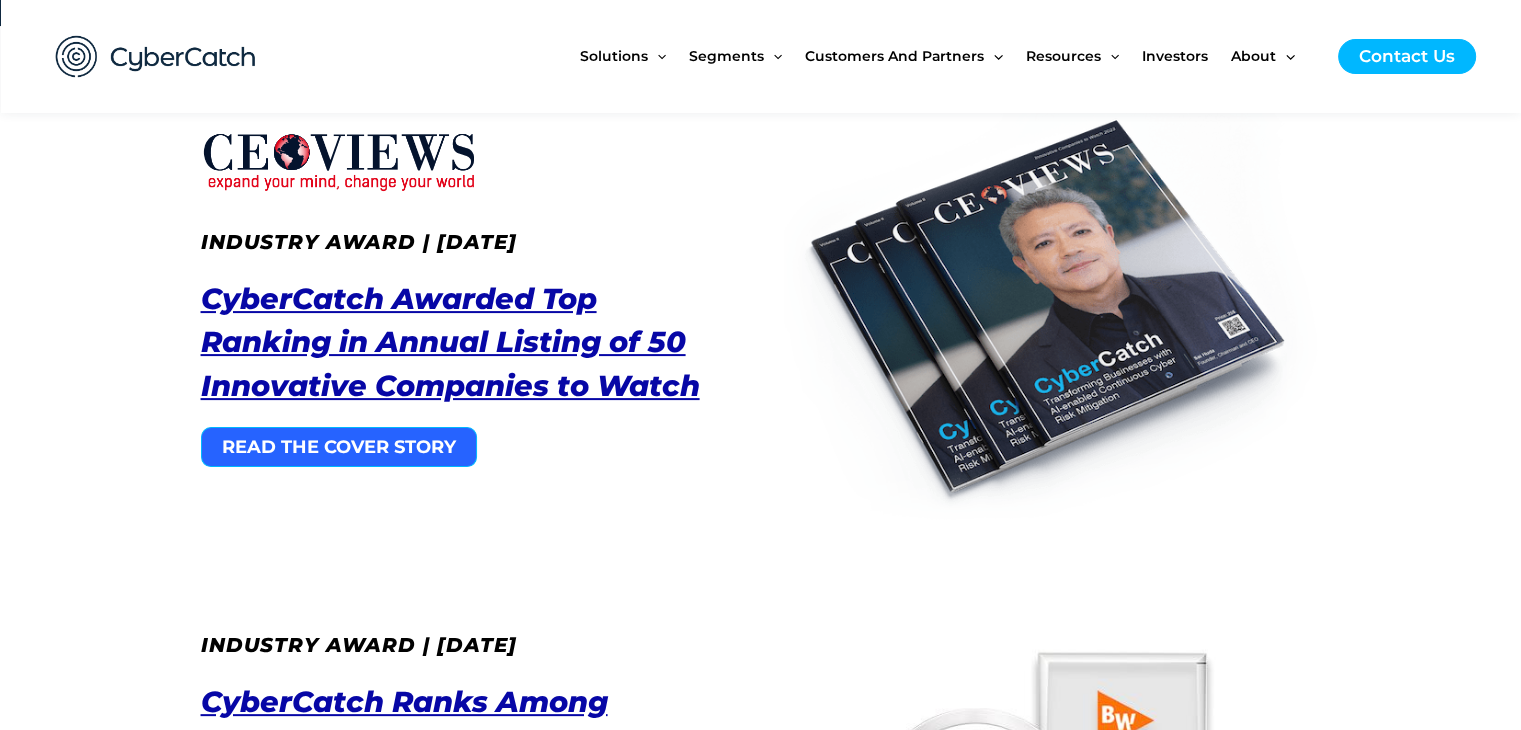 drag, startPoint x: 1535, startPoint y: 101, endPoint x: 1513, endPoint y: 163, distance: 65.78754 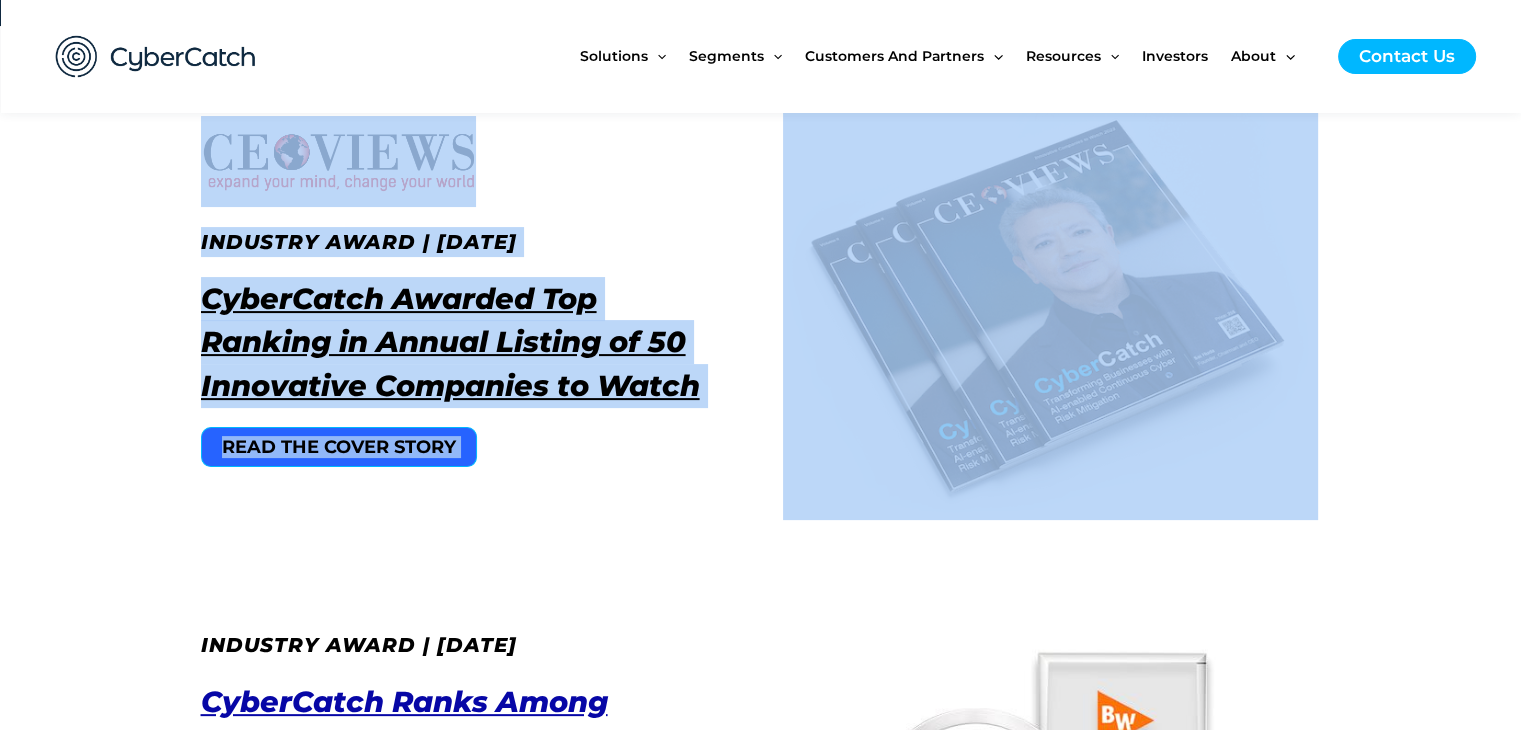 drag, startPoint x: 1513, startPoint y: 163, endPoint x: 1535, endPoint y: 242, distance: 82.006096 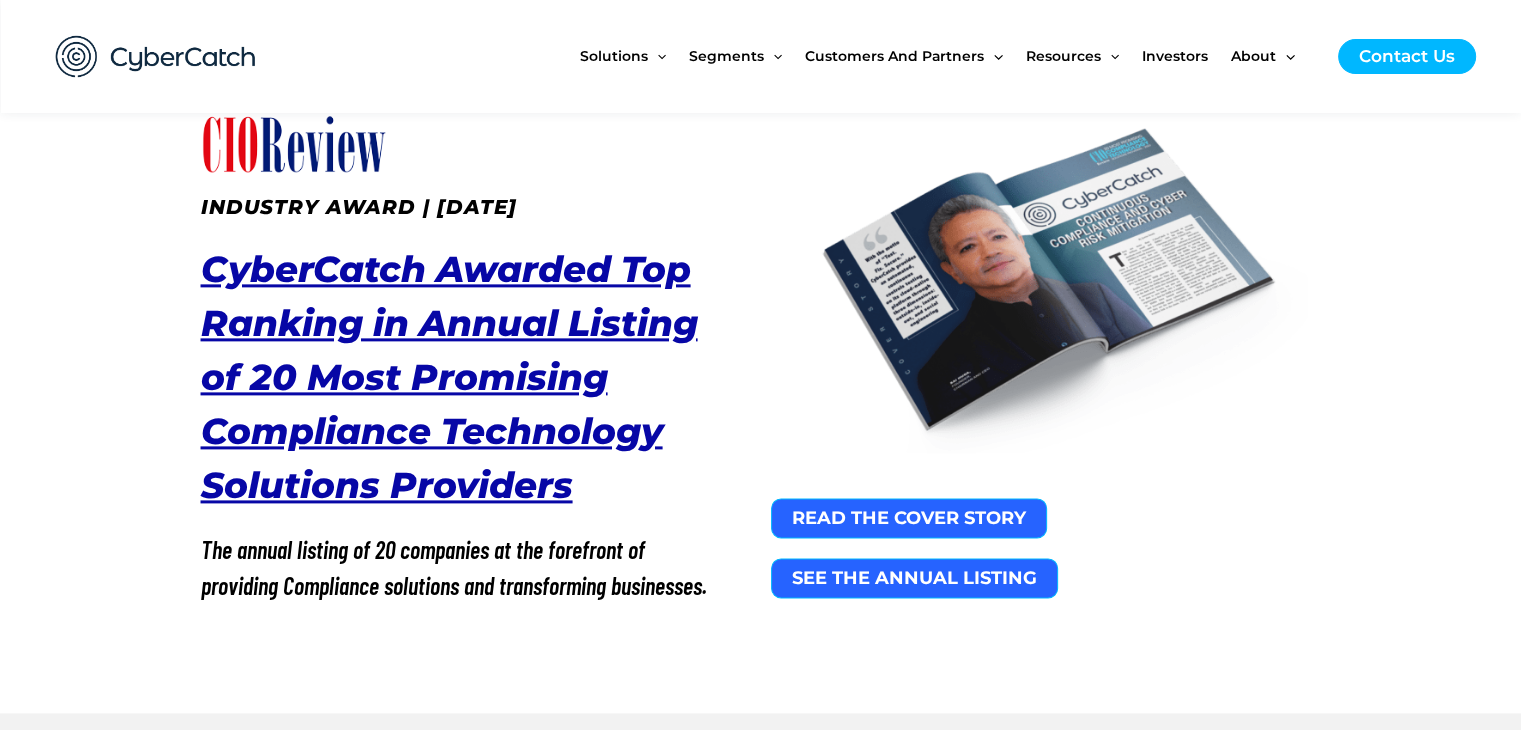 scroll, scrollTop: 2605, scrollLeft: 0, axis: vertical 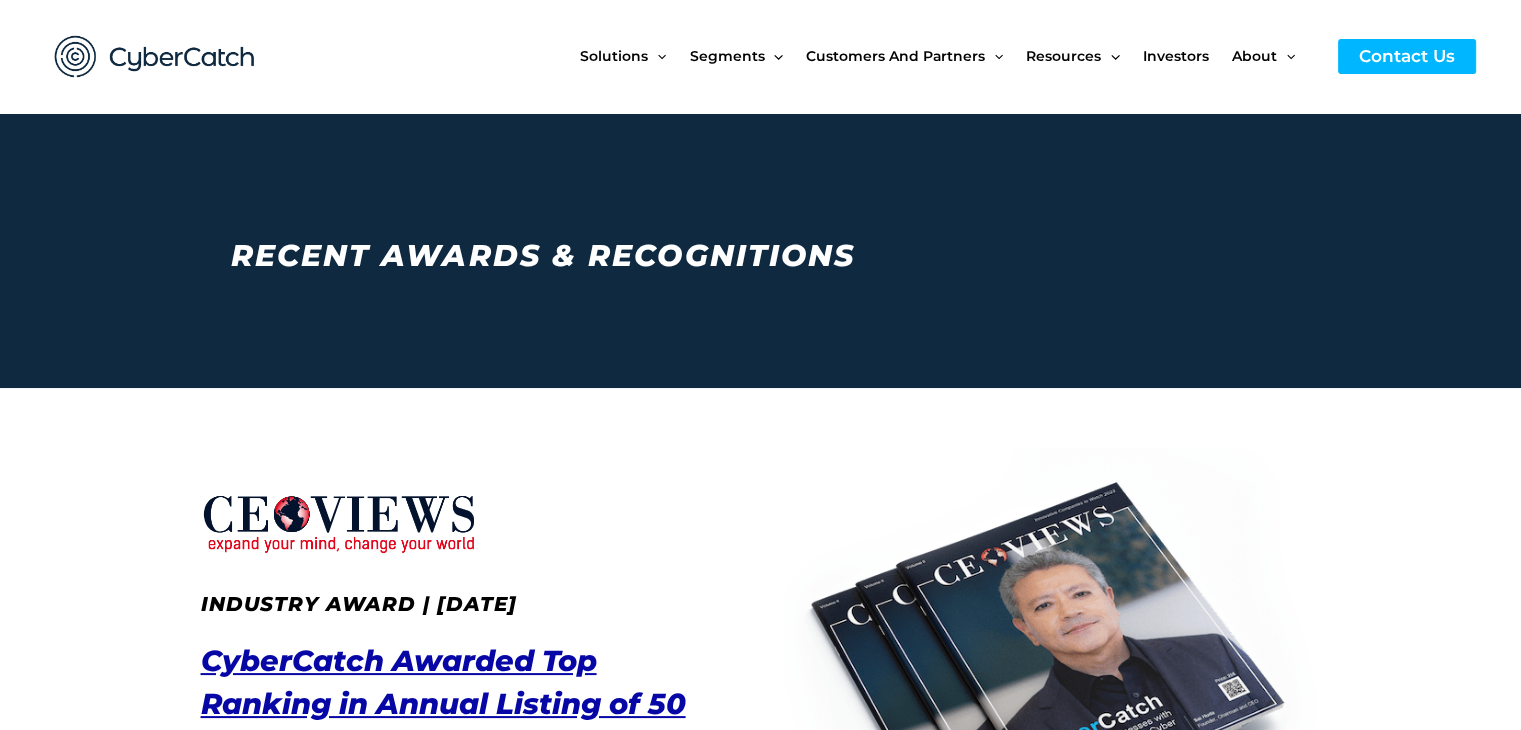 click on "RECENT AWARDS & RECOGNITIONS" at bounding box center (760, 250) 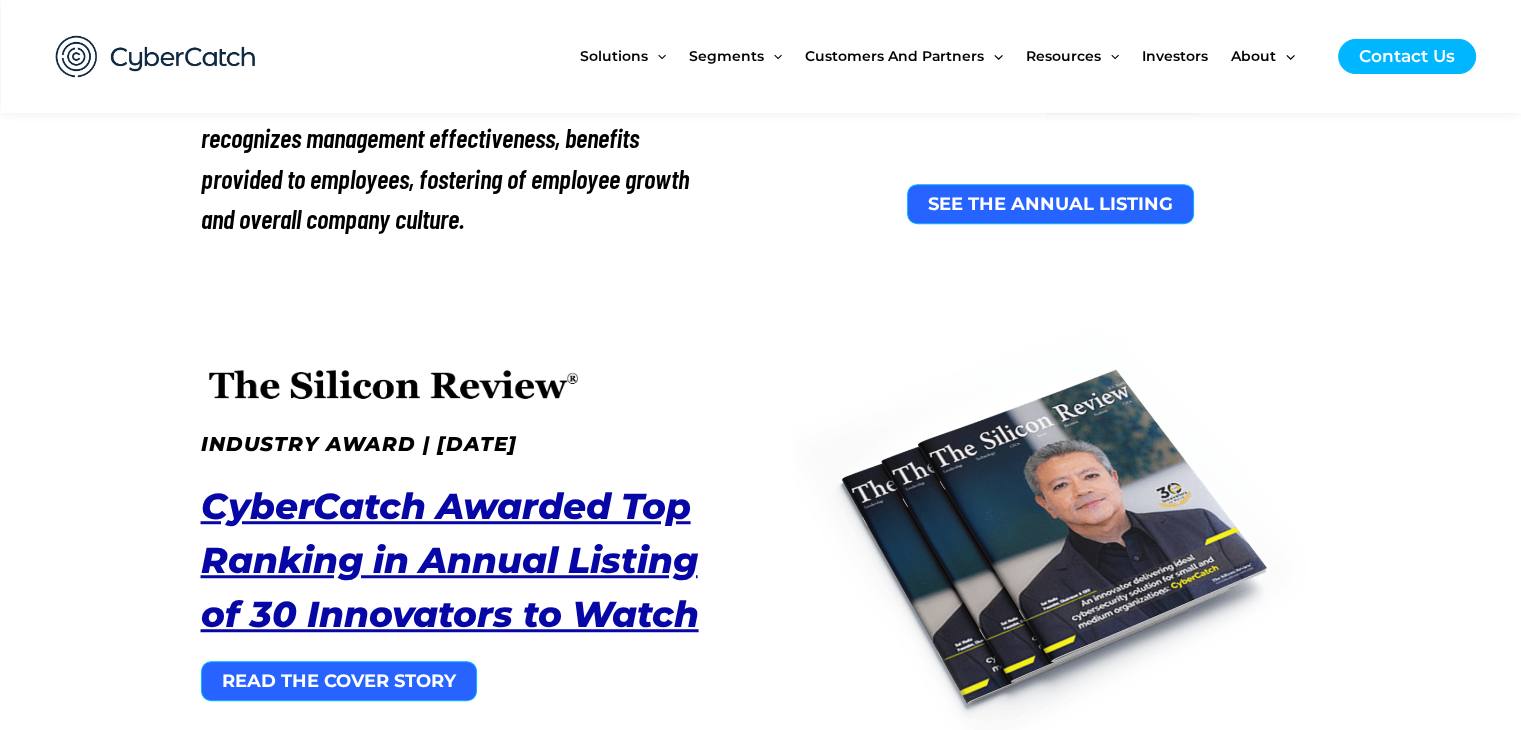 scroll, scrollTop: 0, scrollLeft: 0, axis: both 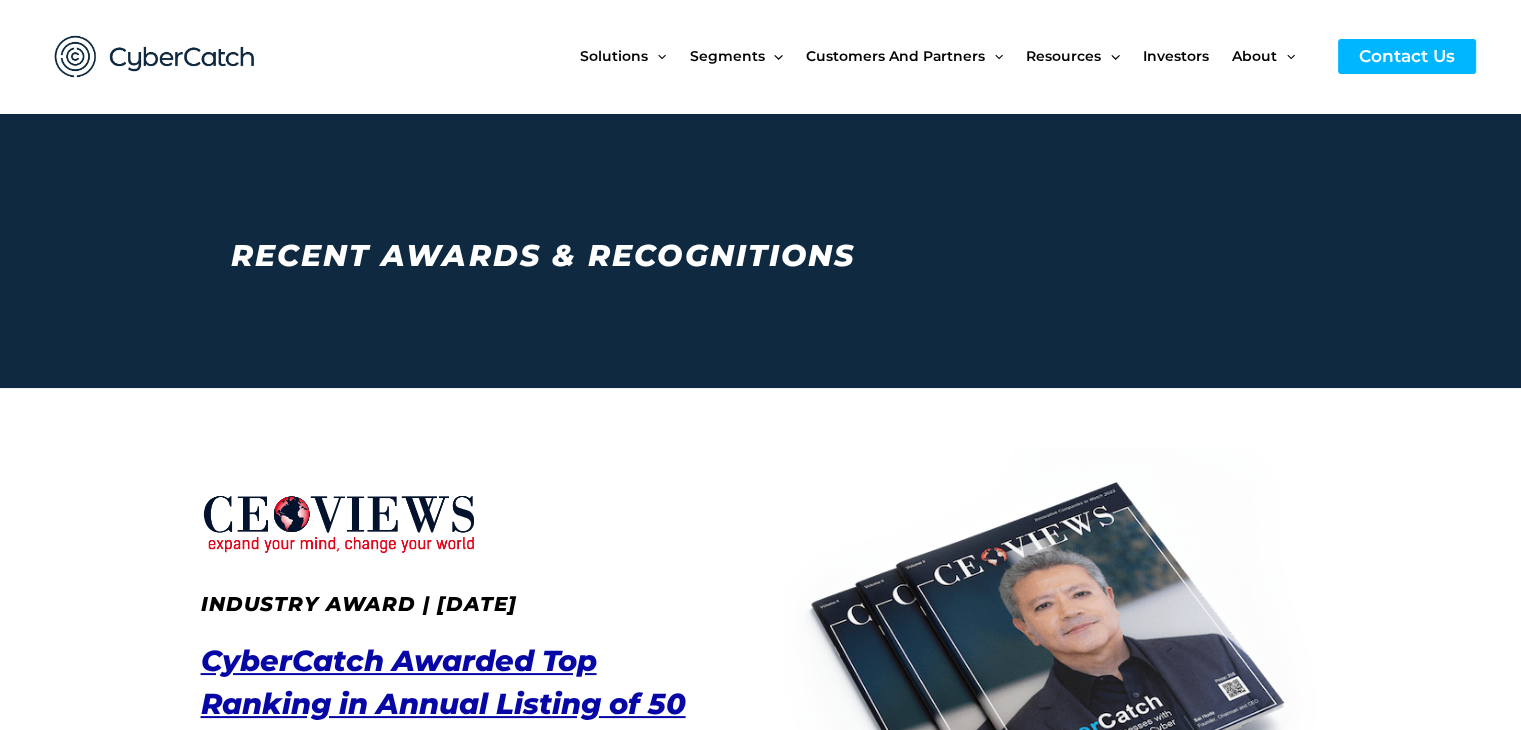 click on "Solutions
Menu Toggle
US Compliance Manager
Canada Compliance Manager
EU Compliance Manager
Healthcare Compliance Manager
FTC Compliance Manager
FAR/CMMC Level 1 Compliance Manager
Cryptocurrency Compliance Manager
Secure AI Compliance Manager
Pen Test
Anti-Ransomware
AI Awareness Training
Cybersecurity Awareness Training (CAT)
CyberSavvyIQ
Segments Menu Toggle" at bounding box center (960, 56) 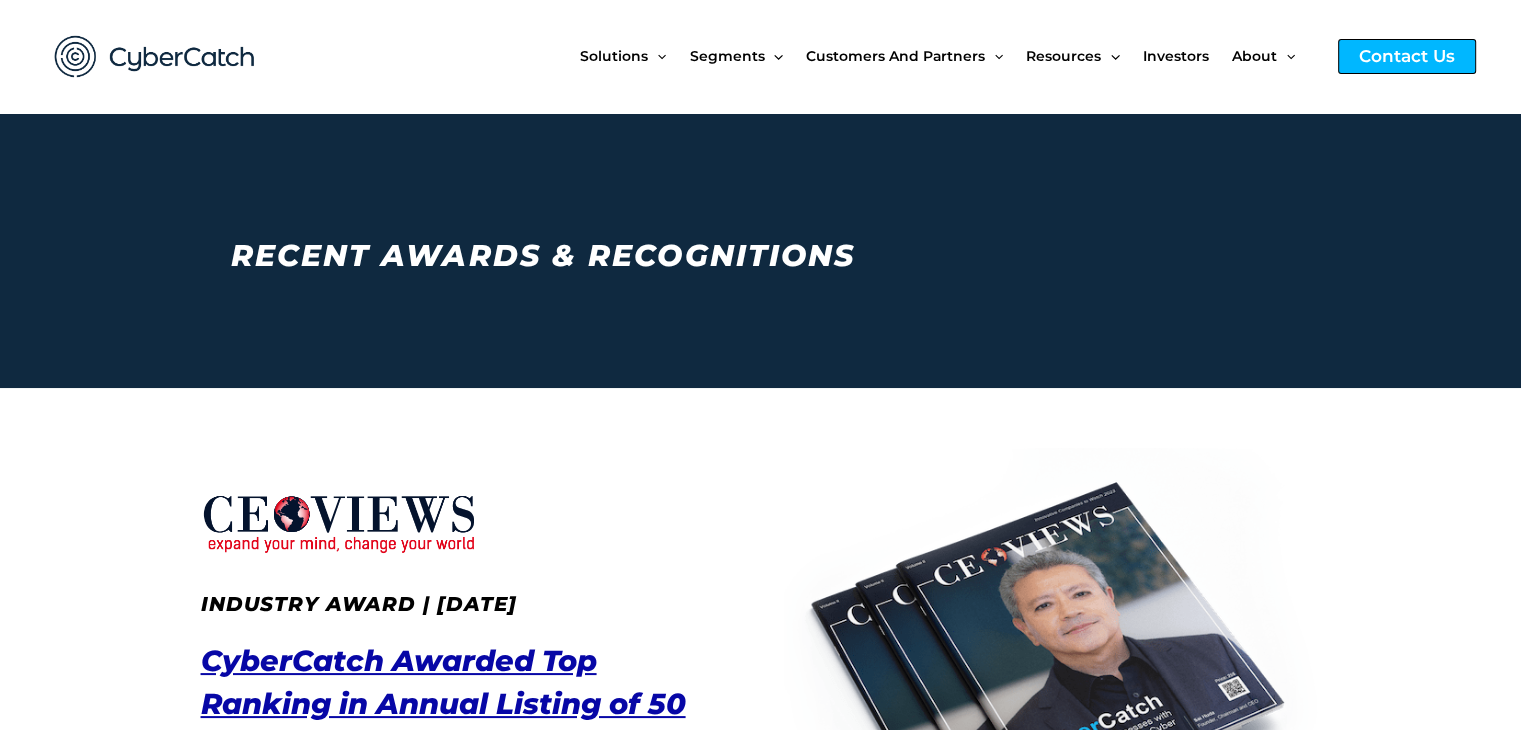 click on "Contact Us" at bounding box center [1407, 56] 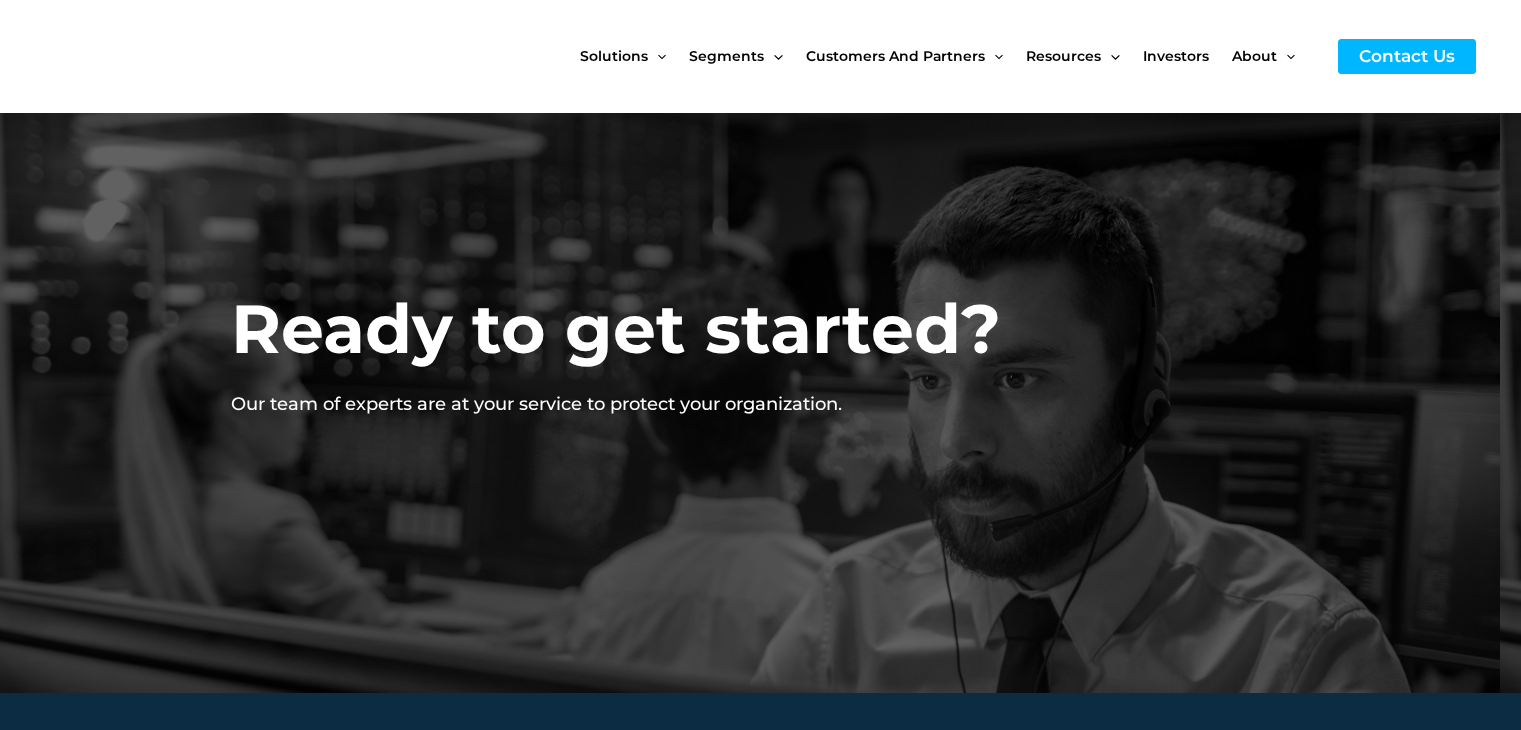 scroll, scrollTop: 0, scrollLeft: 0, axis: both 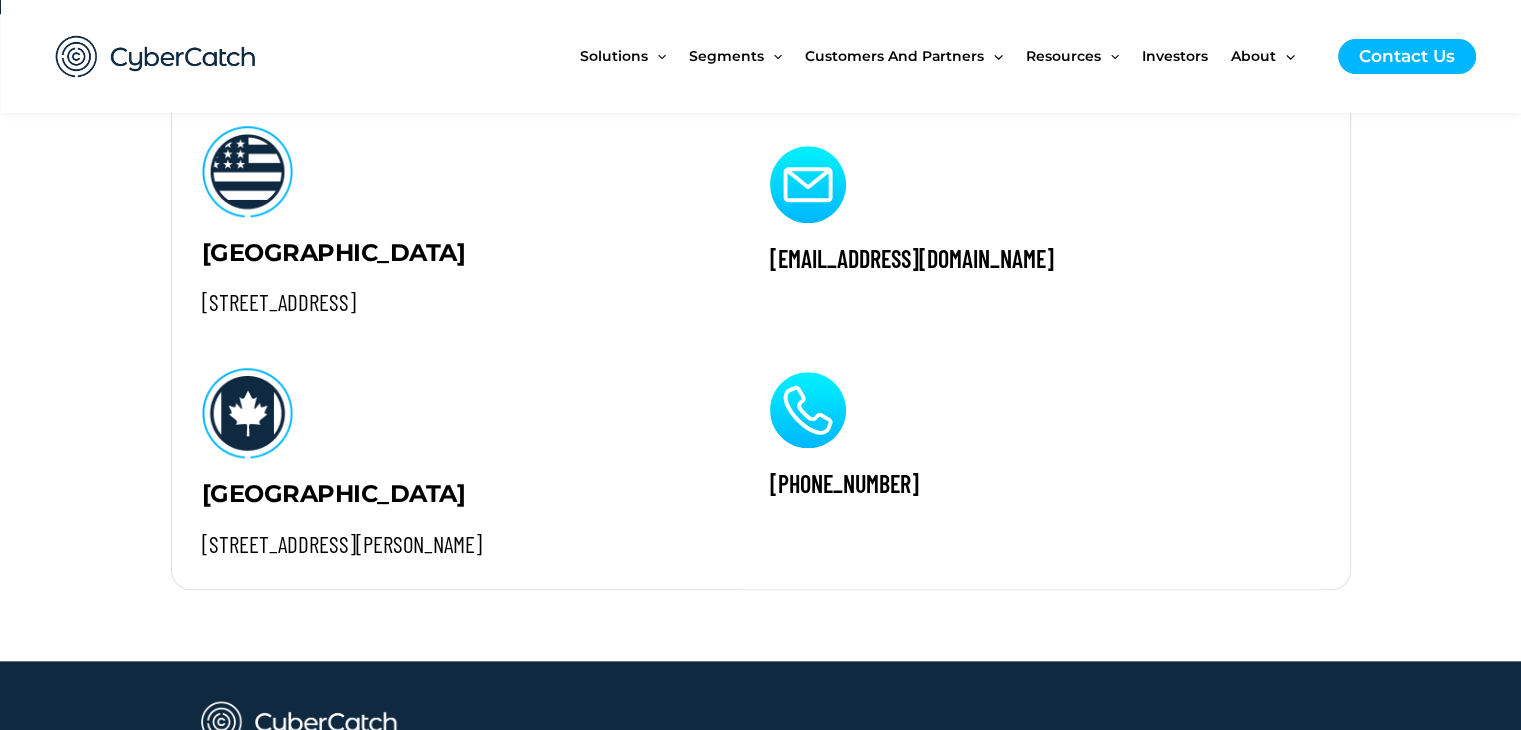 click on "[EMAIL_ADDRESS][DOMAIN_NAME]
[PHONE_NUMBER]" at bounding box center (1041, 337) 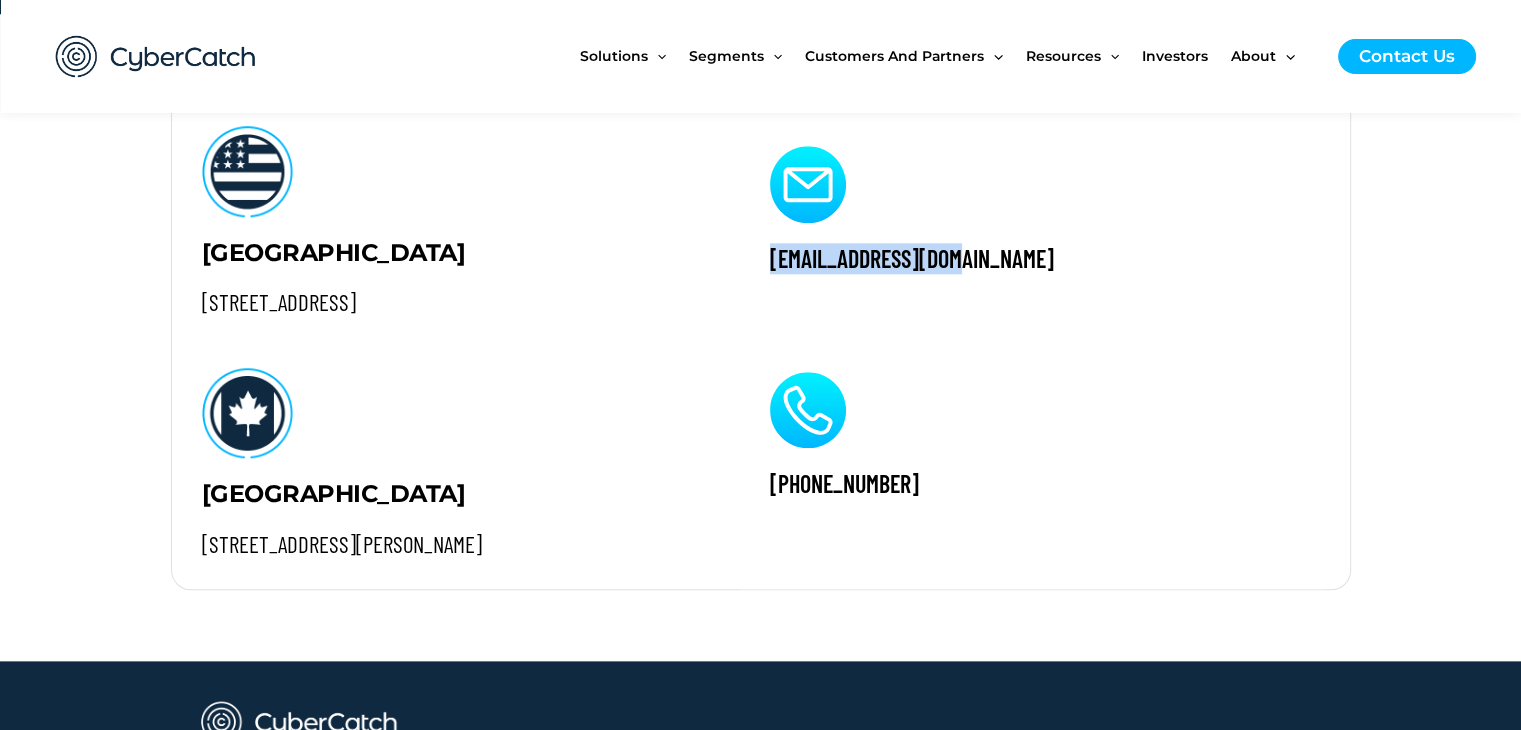 drag, startPoint x: 978, startPoint y: 274, endPoint x: 742, endPoint y: 279, distance: 236.05296 